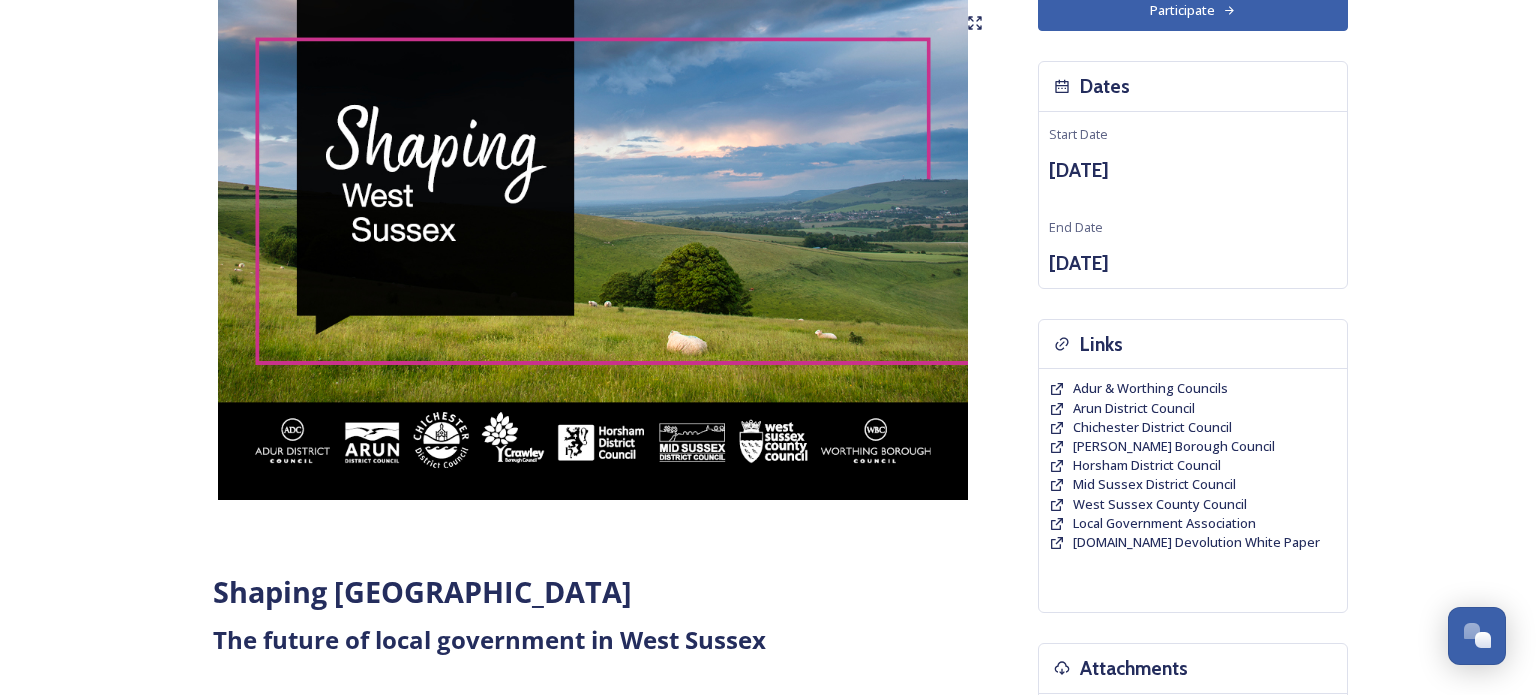 scroll, scrollTop: 0, scrollLeft: 0, axis: both 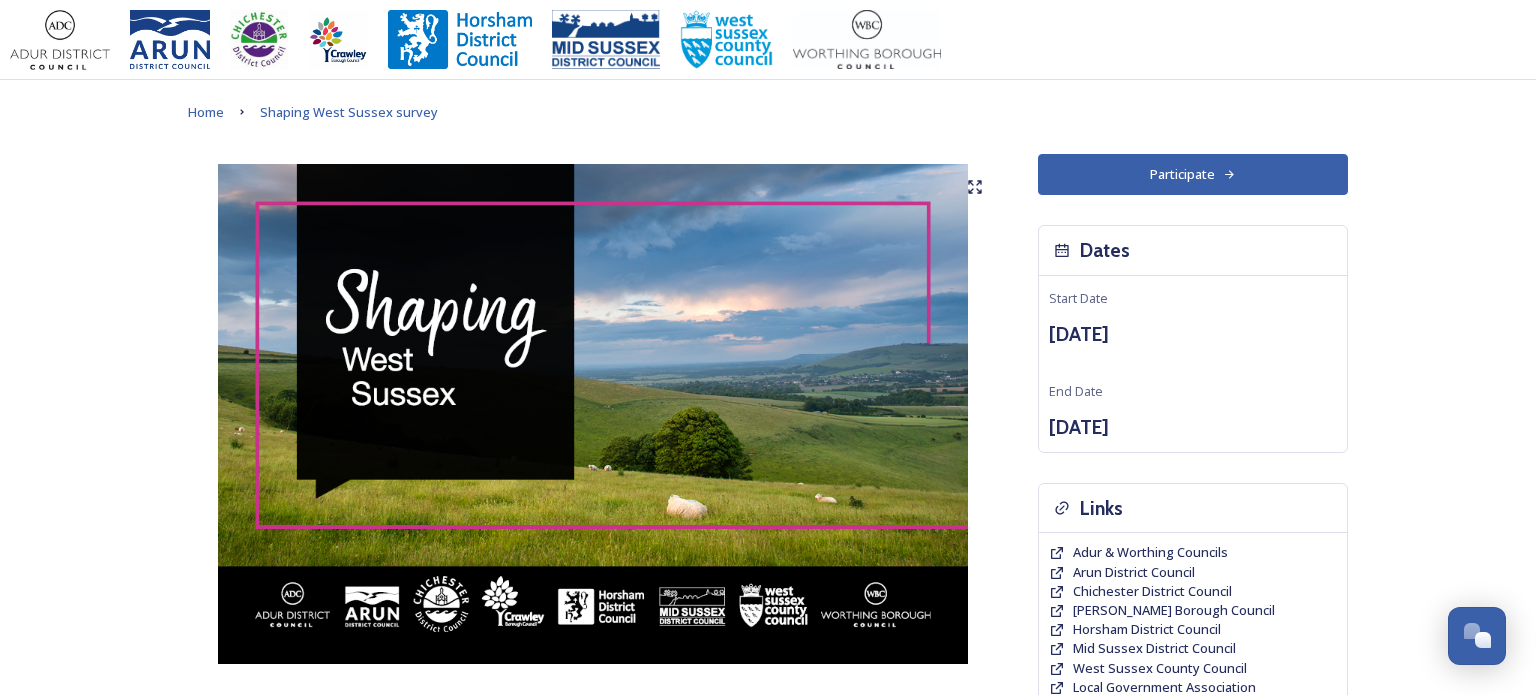 click on "Participate" at bounding box center (1193, 174) 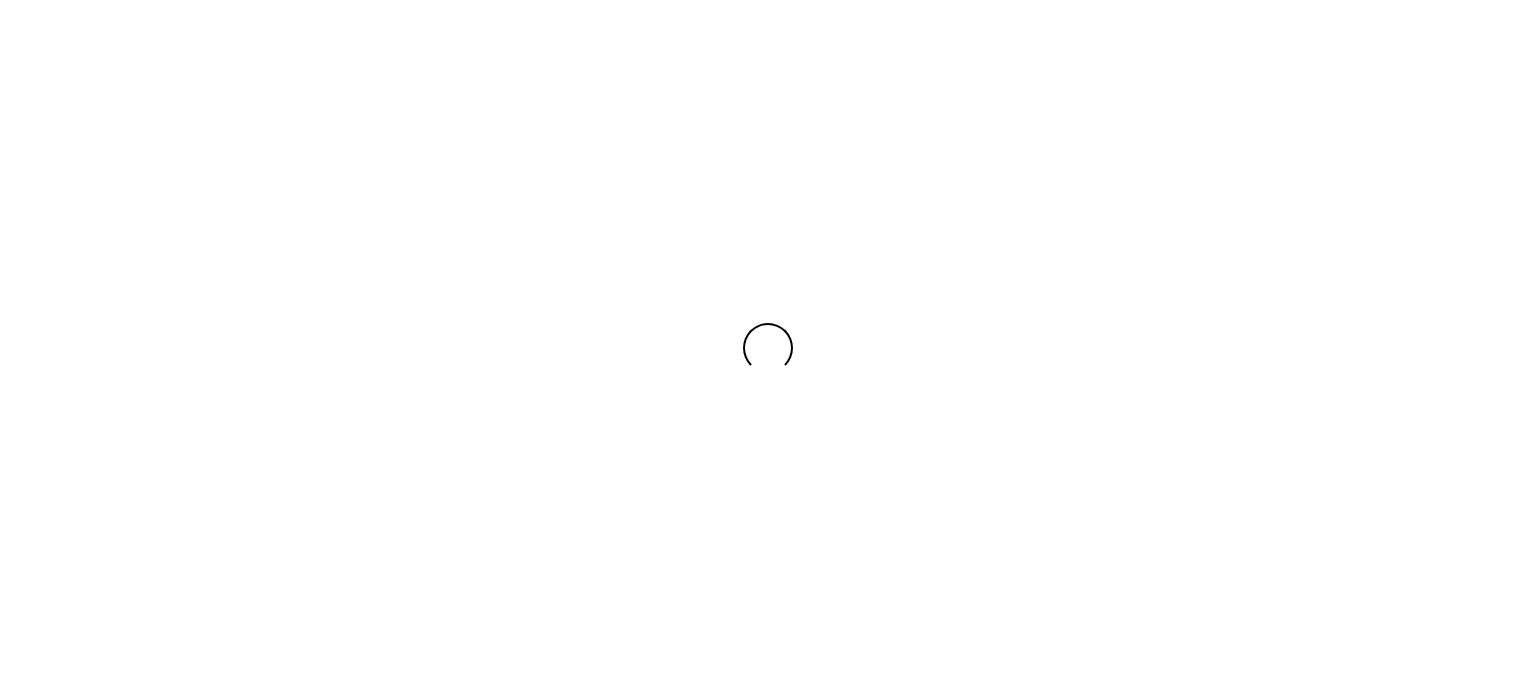 scroll, scrollTop: 0, scrollLeft: 0, axis: both 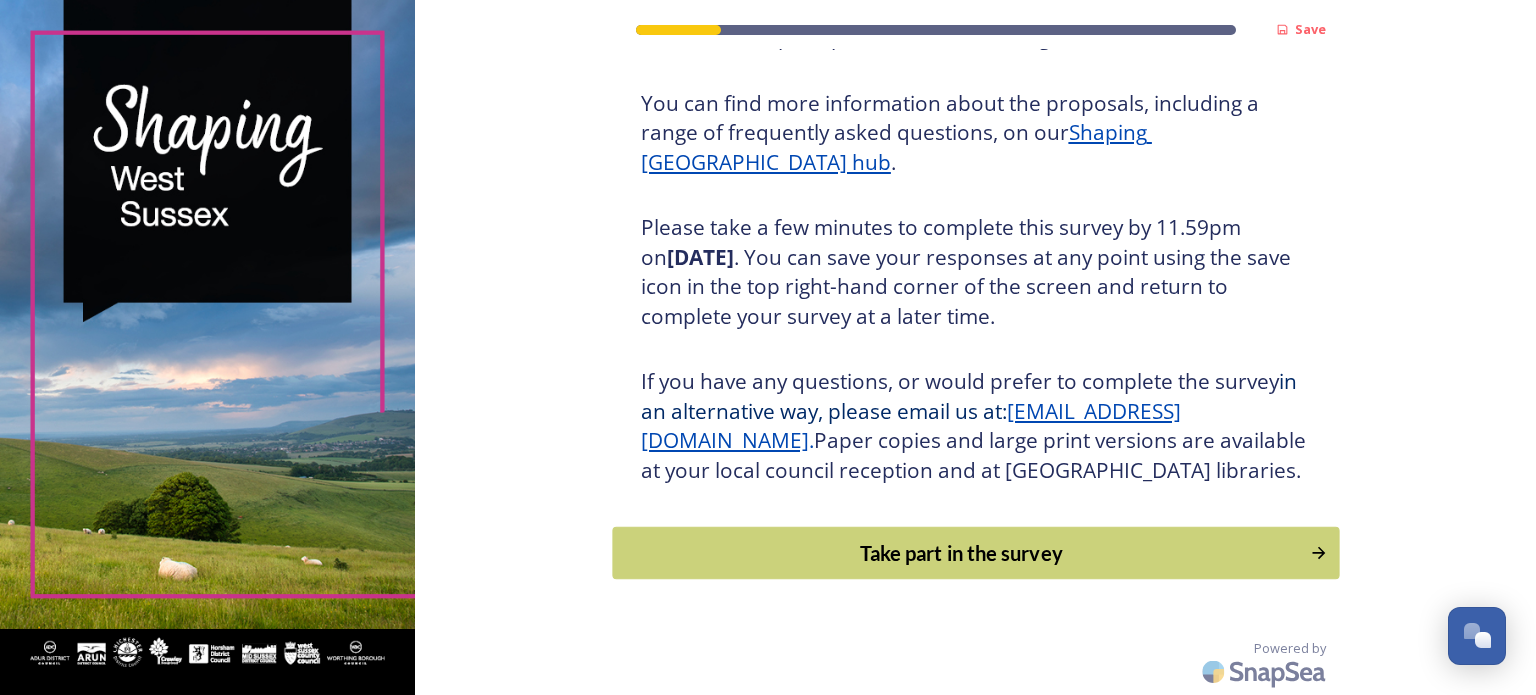 click on "Take part in the survey" at bounding box center (961, 553) 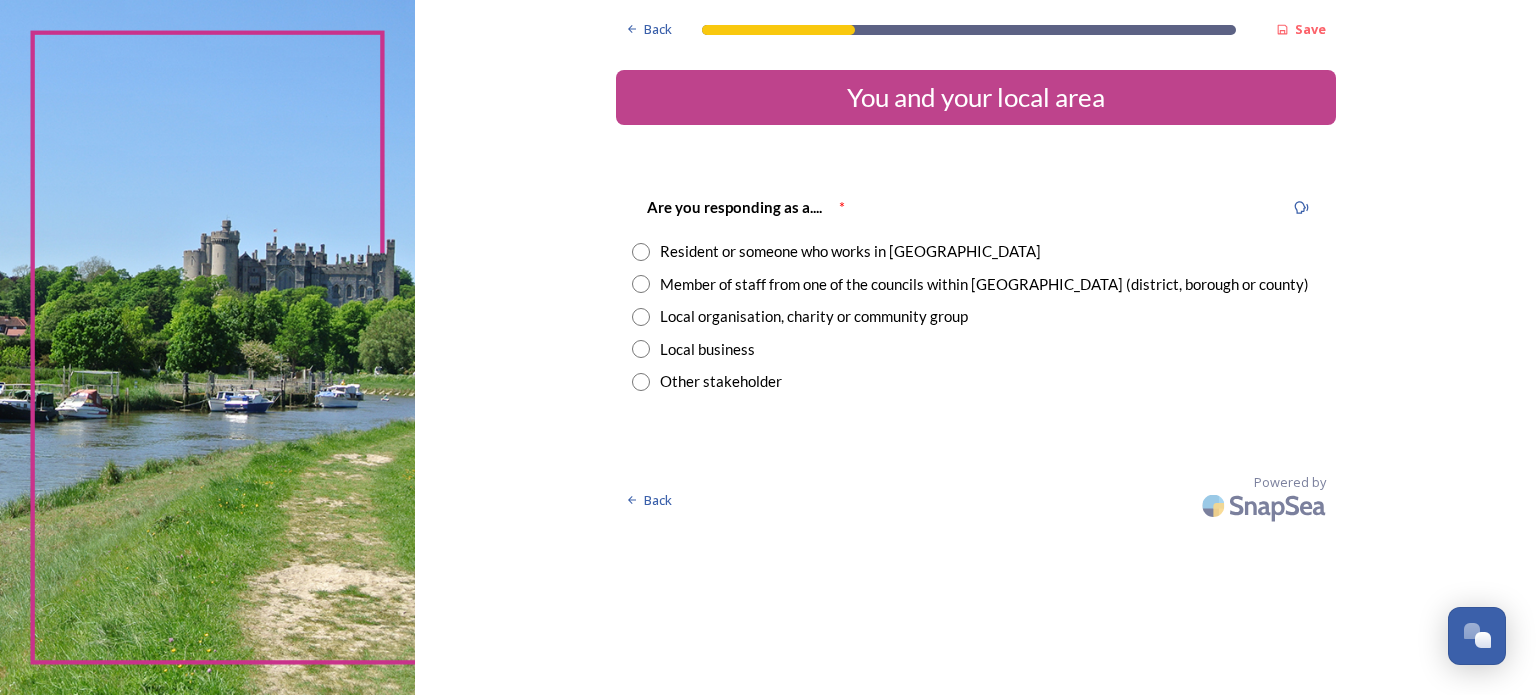 click at bounding box center [641, 252] 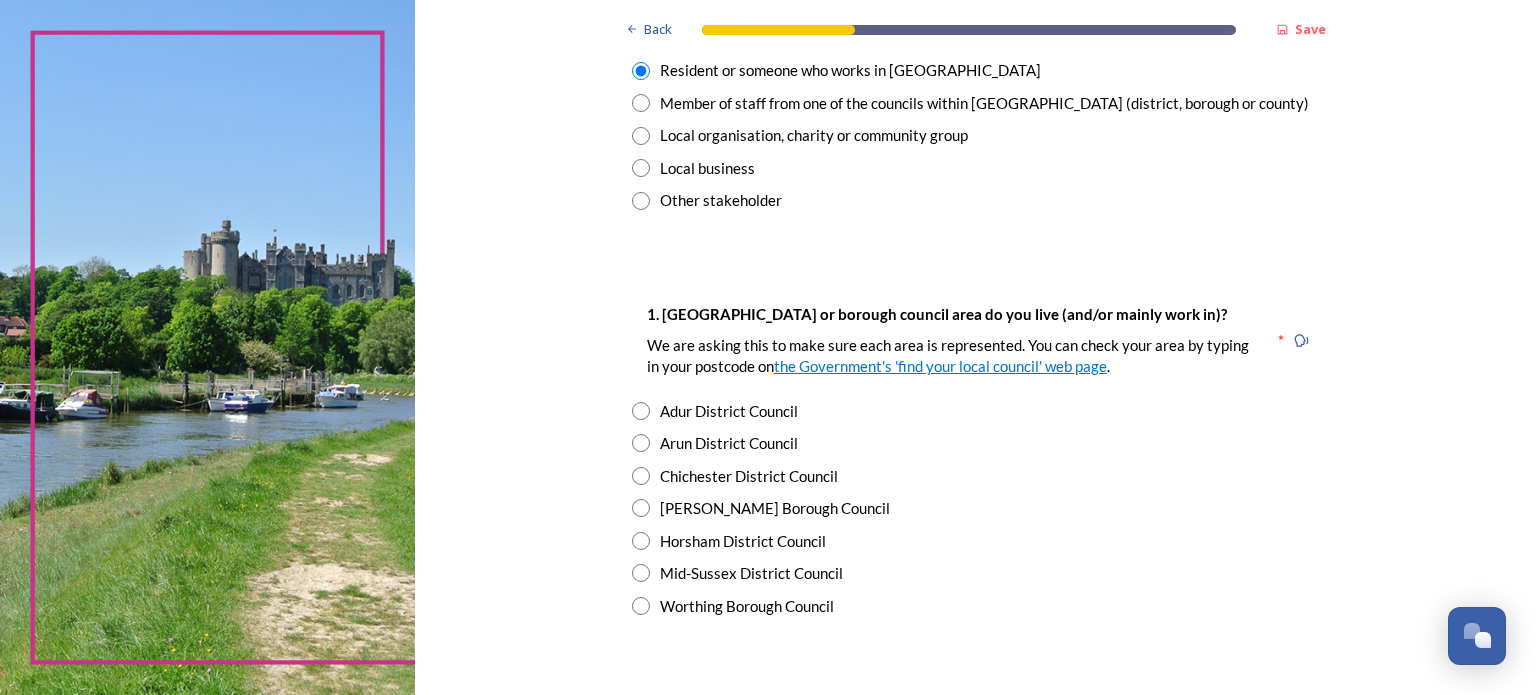scroll, scrollTop: 206, scrollLeft: 0, axis: vertical 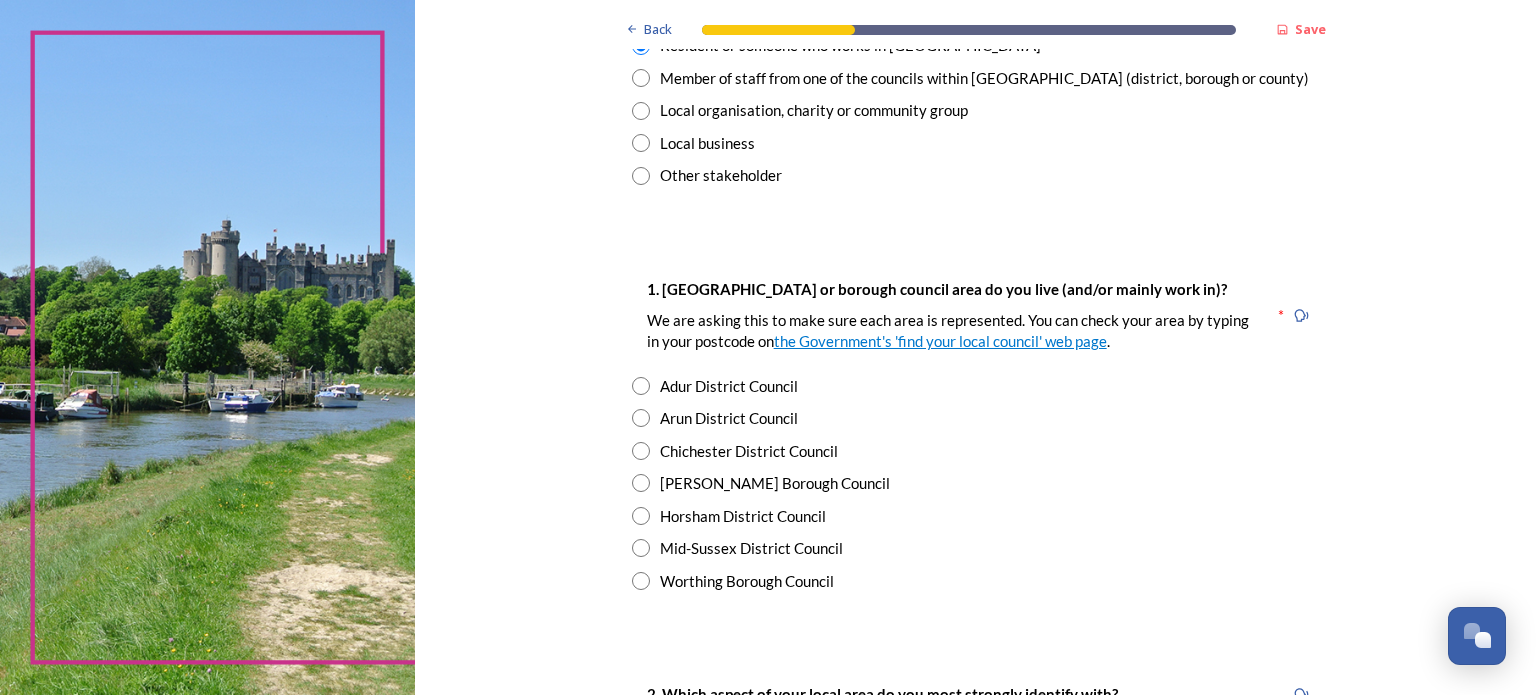 click at bounding box center (641, 548) 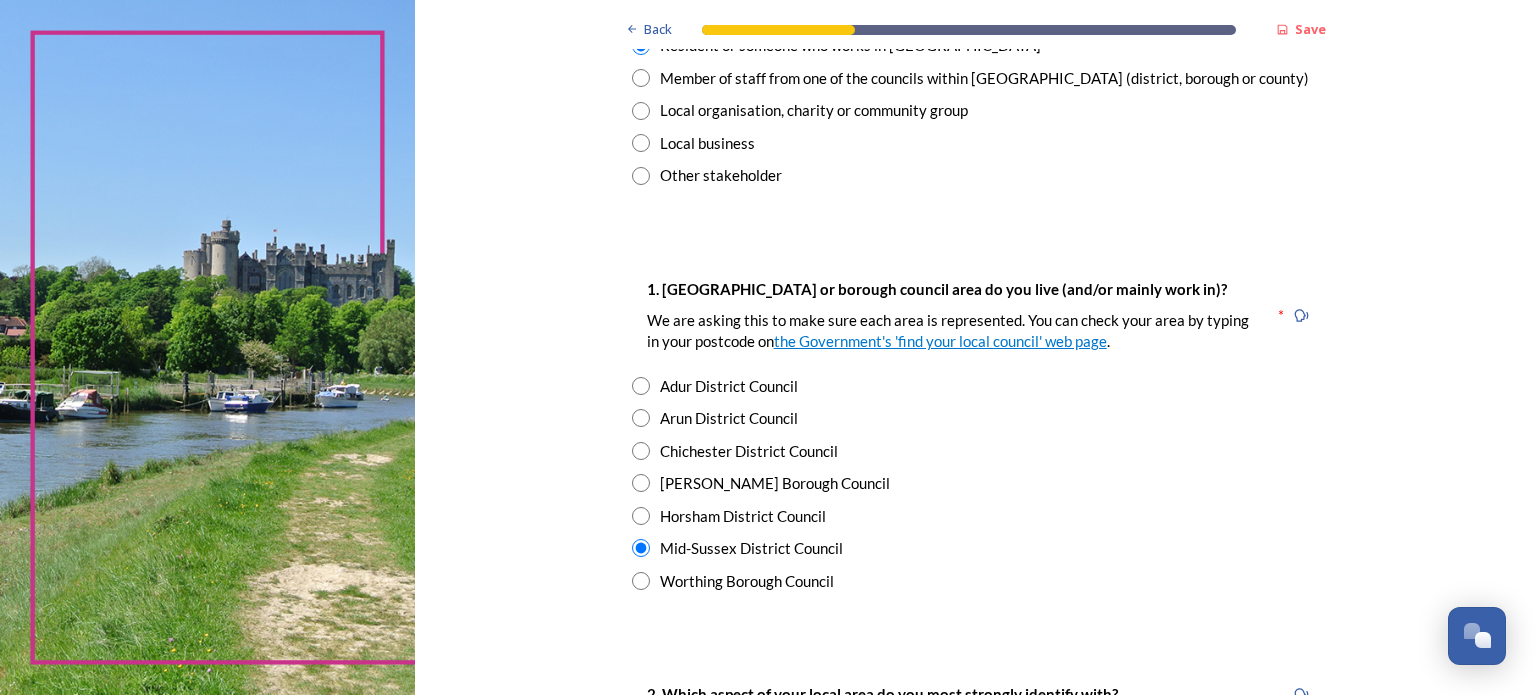 scroll, scrollTop: 524, scrollLeft: 0, axis: vertical 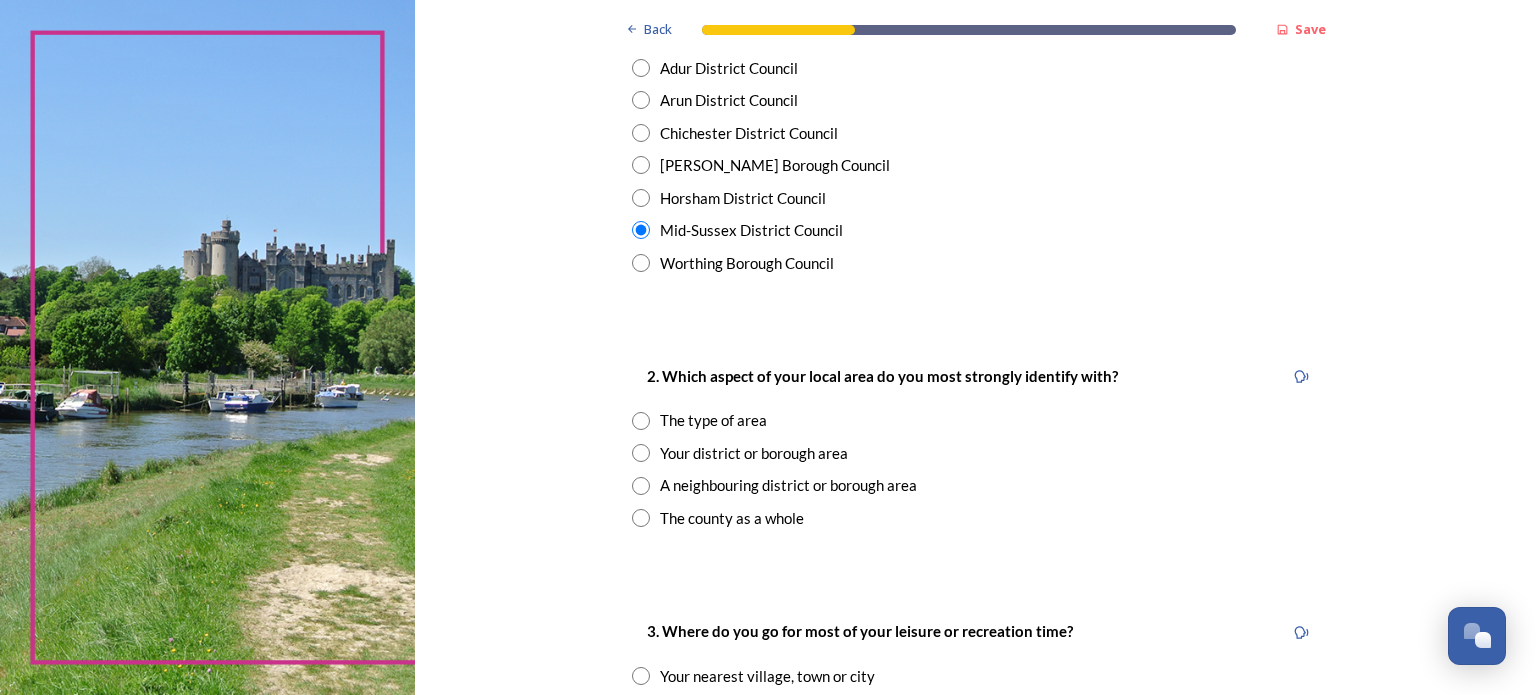 click at bounding box center [641, 421] 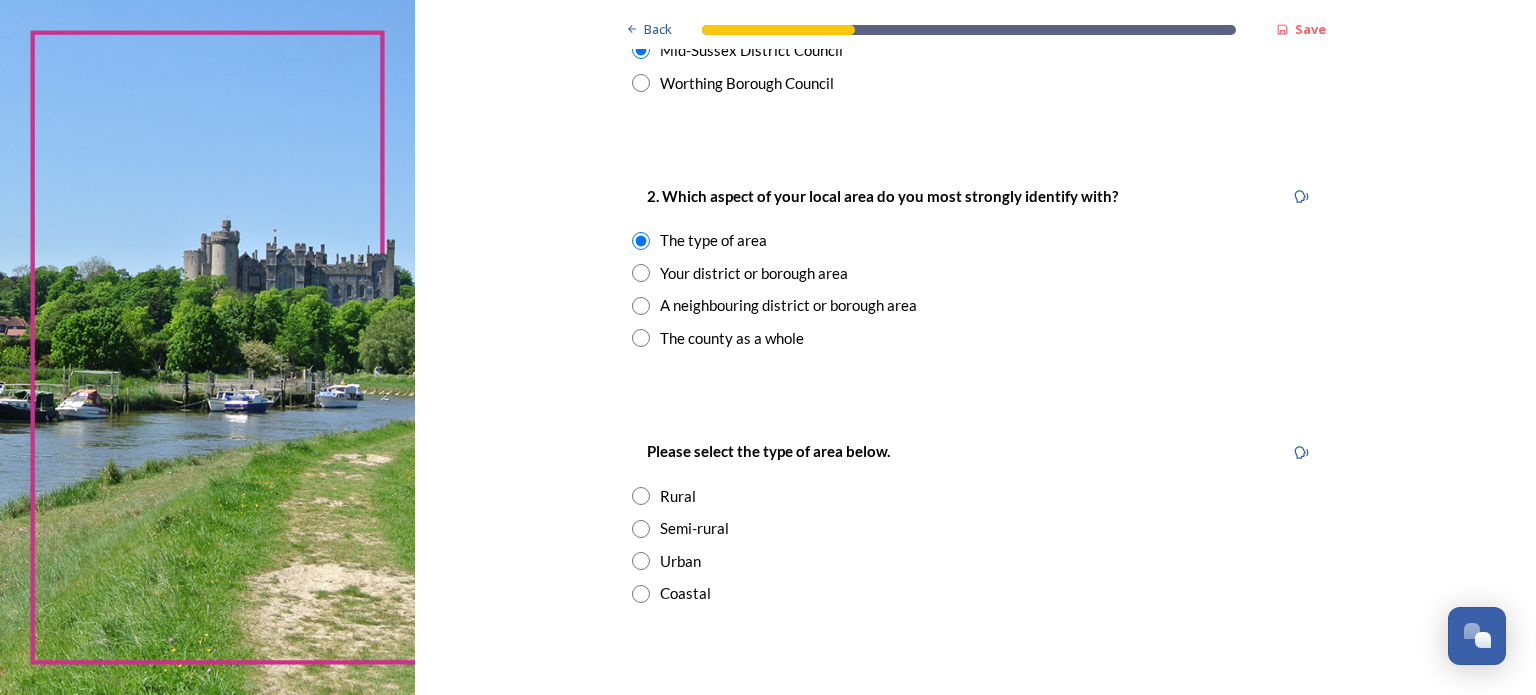 scroll, scrollTop: 751, scrollLeft: 0, axis: vertical 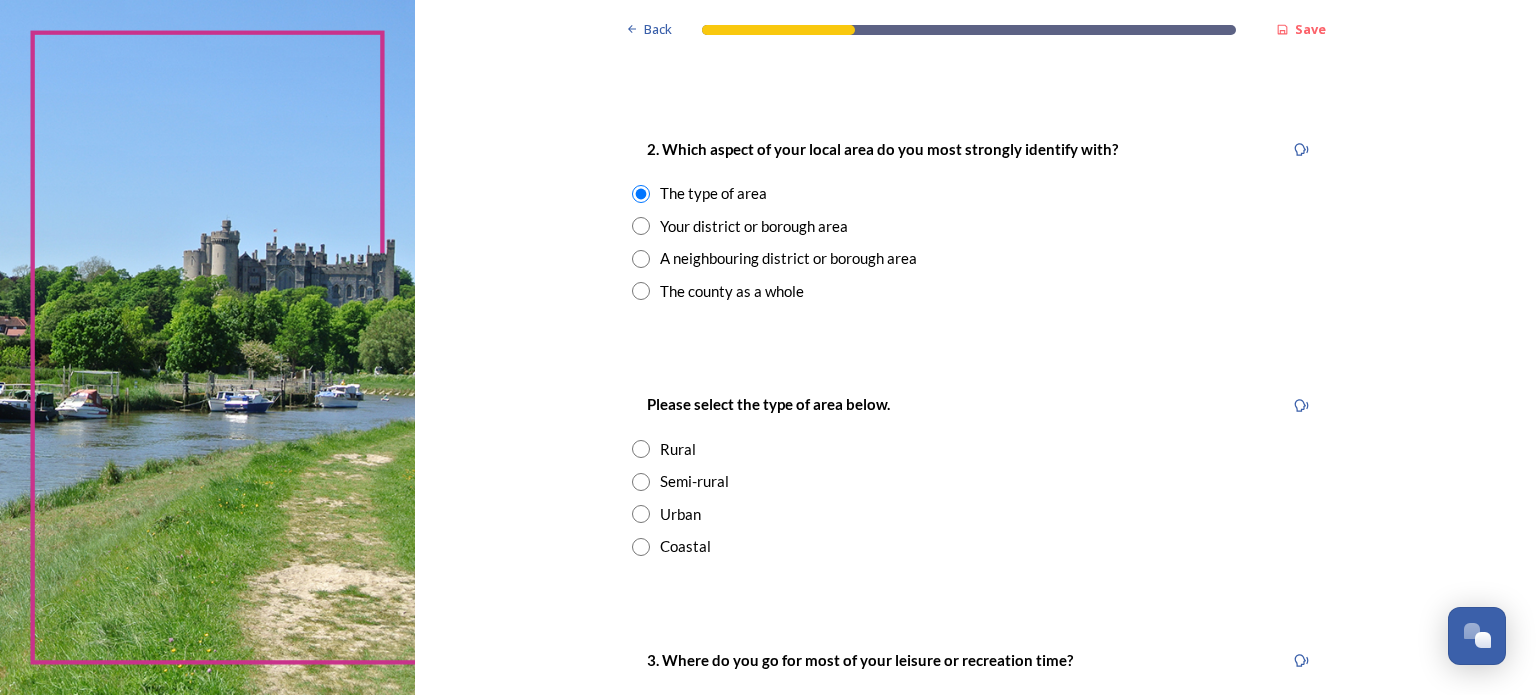 click at bounding box center [641, 226] 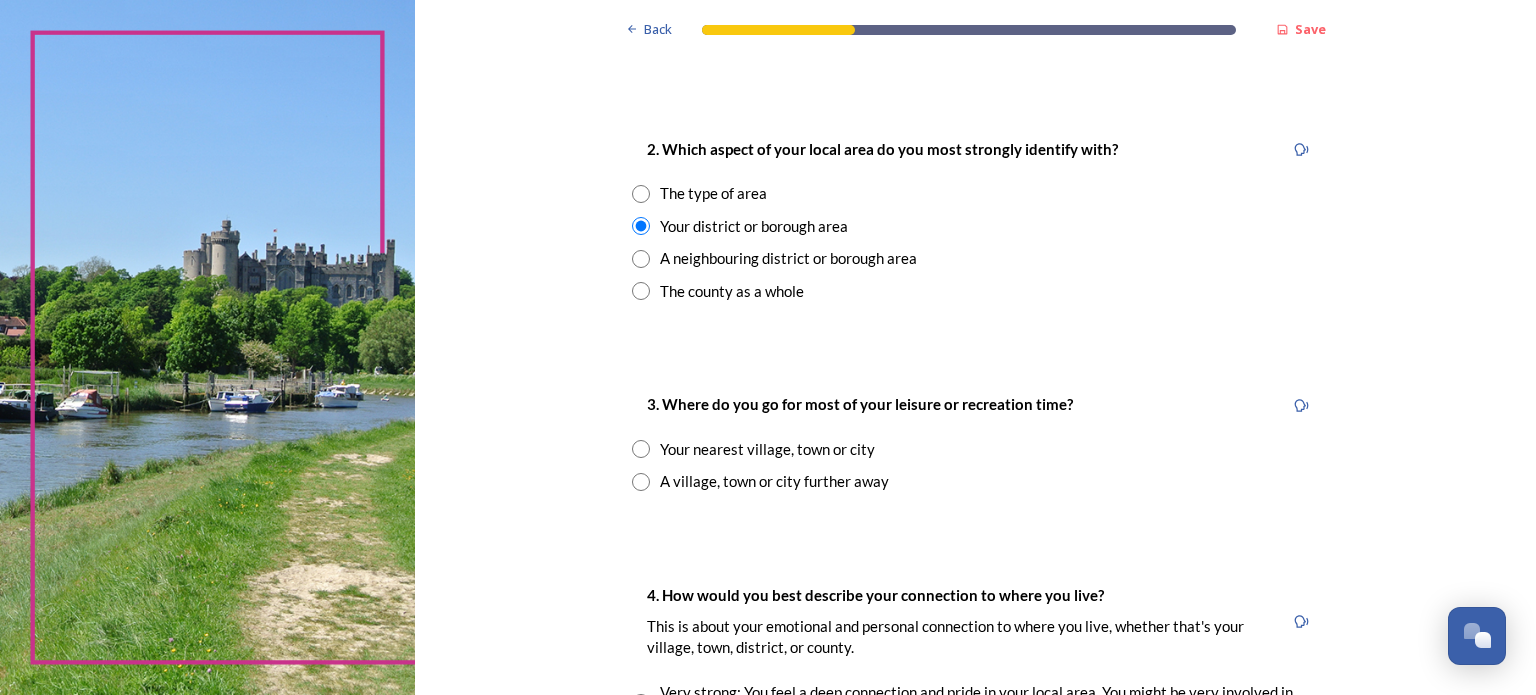 click at bounding box center (641, 449) 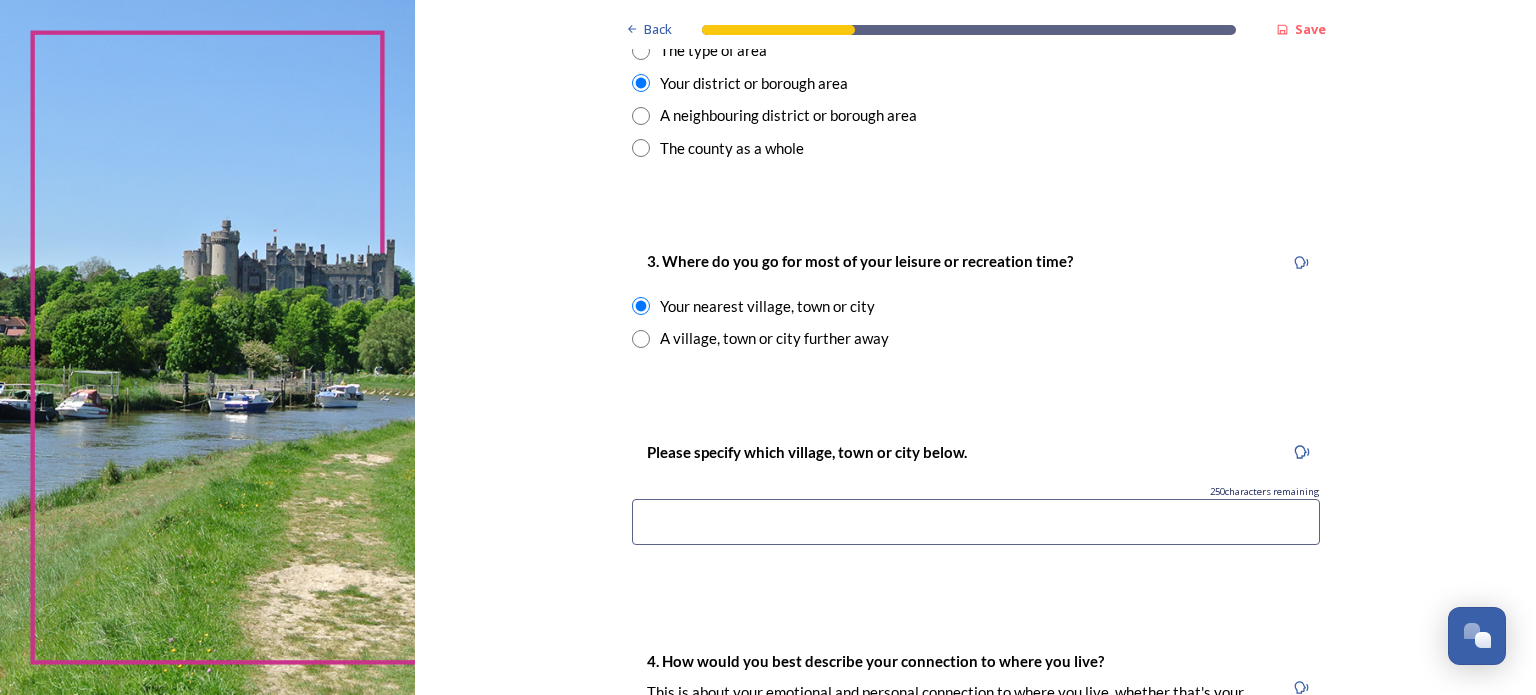 scroll, scrollTop: 916, scrollLeft: 0, axis: vertical 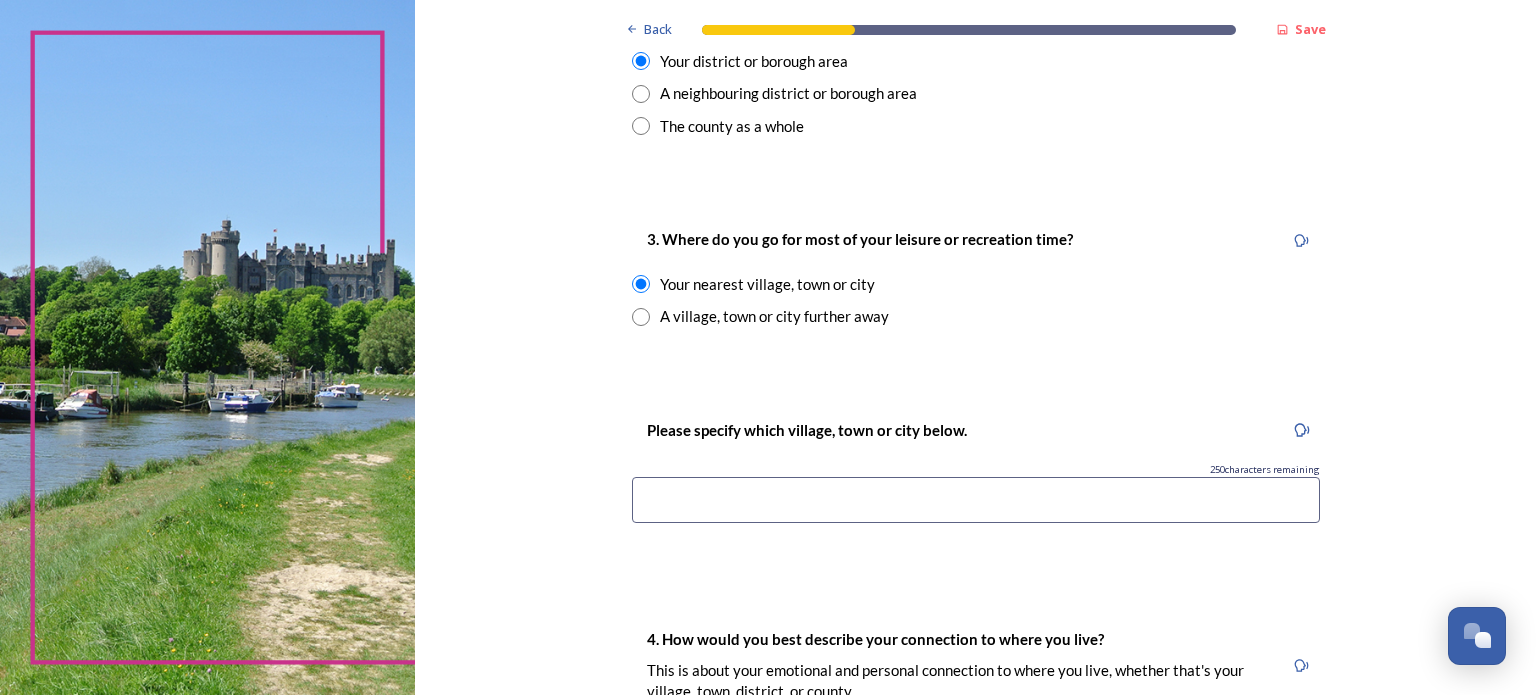 click at bounding box center [976, 500] 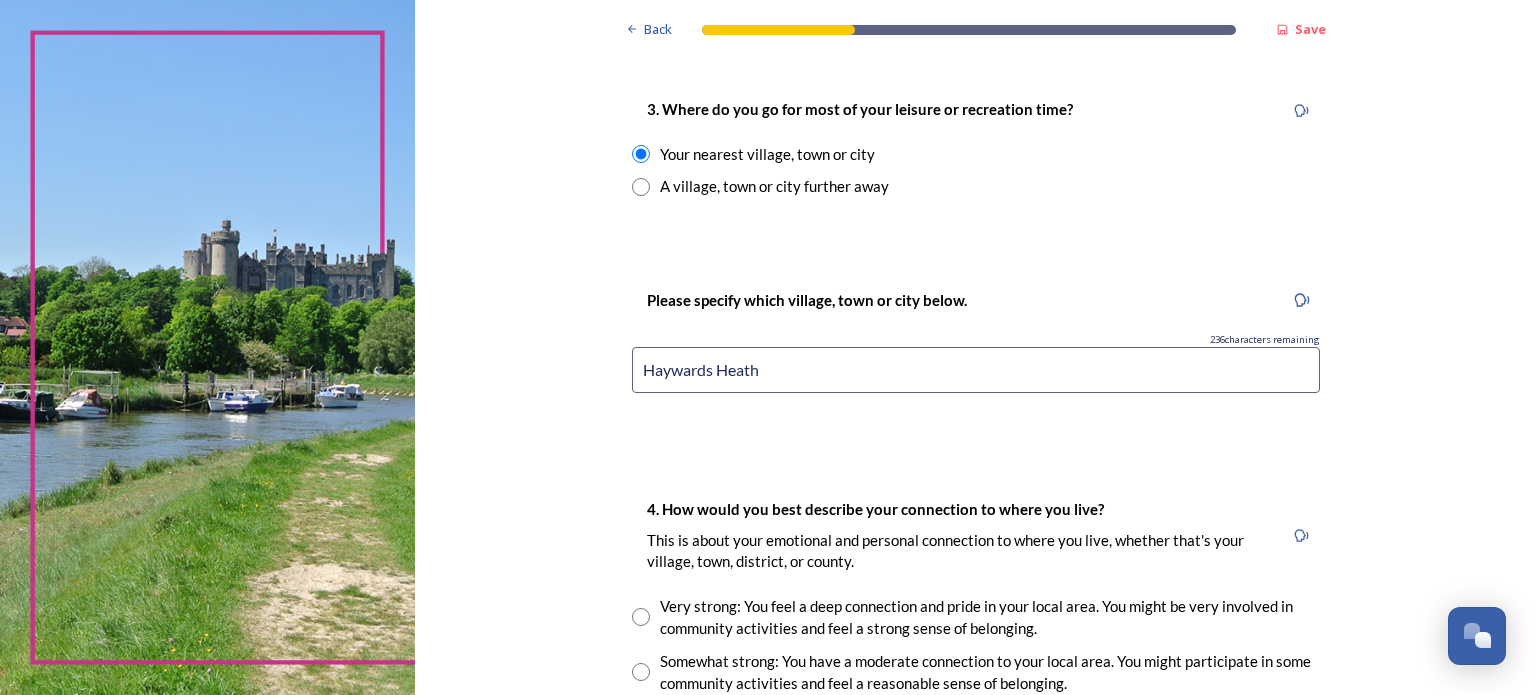 scroll, scrollTop: 1171, scrollLeft: 0, axis: vertical 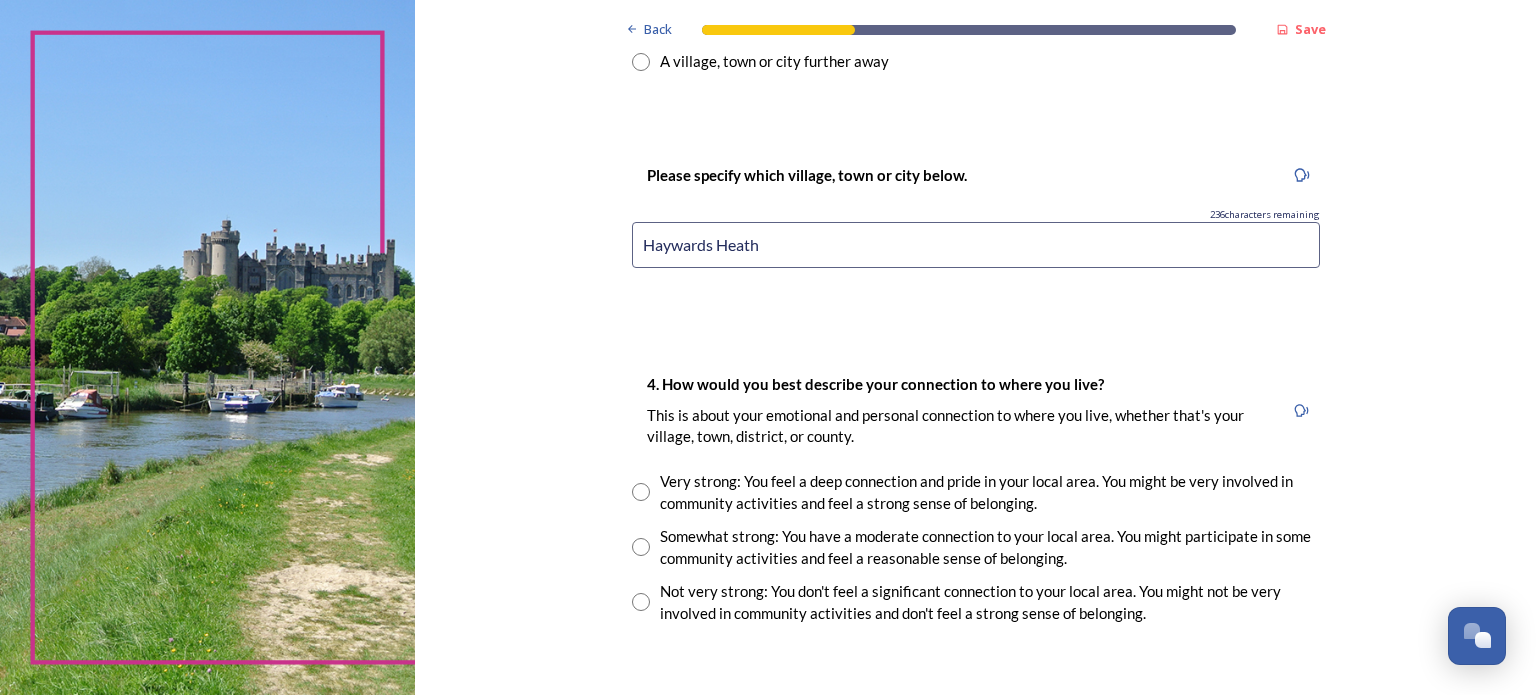 type on "Haywards Heath" 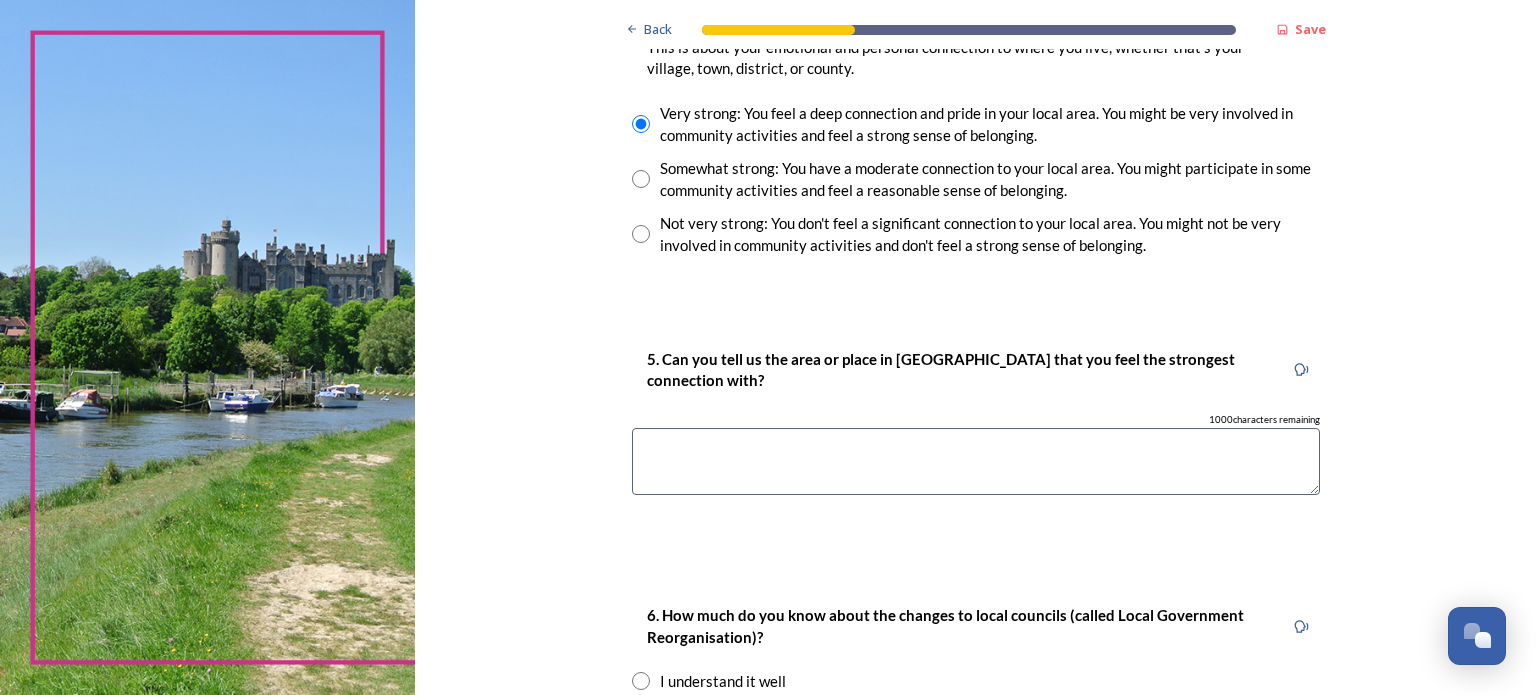 scroll, scrollTop: 1540, scrollLeft: 0, axis: vertical 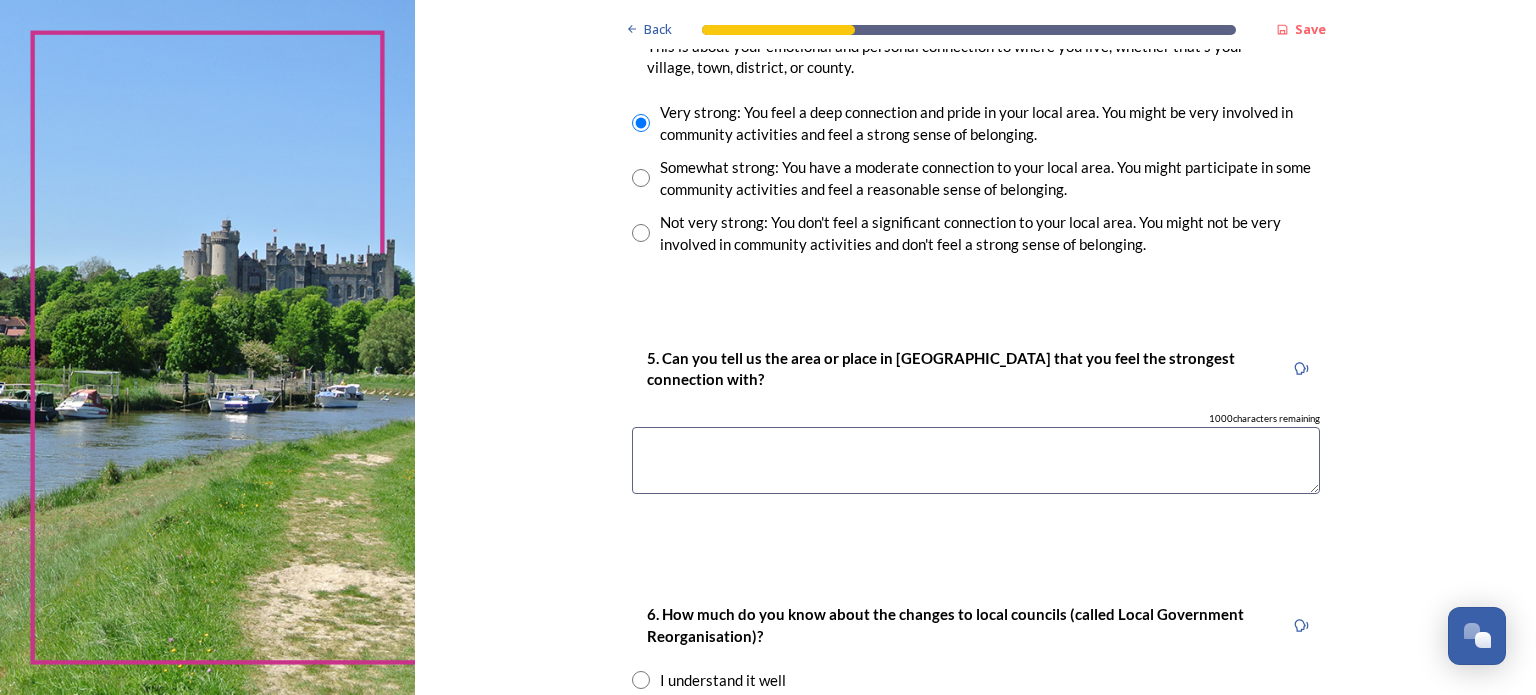 click at bounding box center [976, 460] 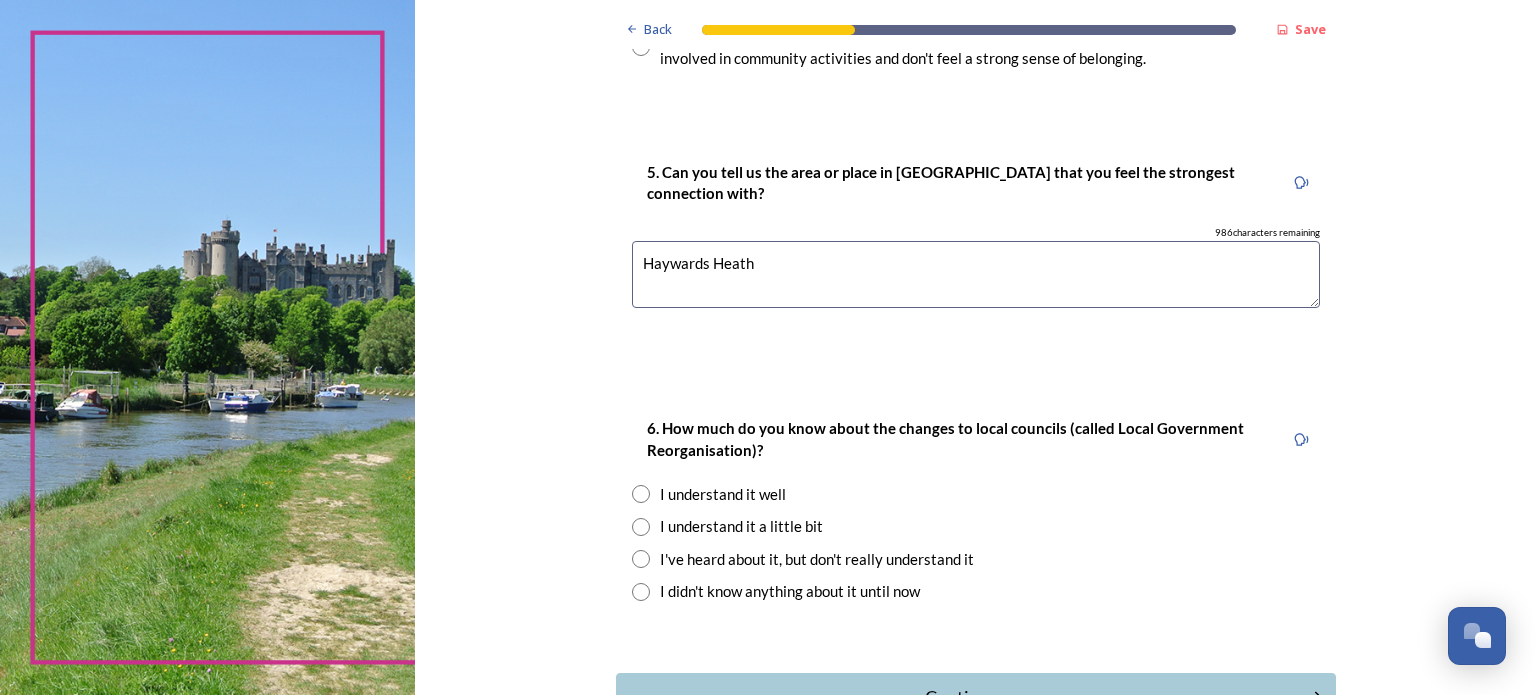 scroll, scrollTop: 1736, scrollLeft: 0, axis: vertical 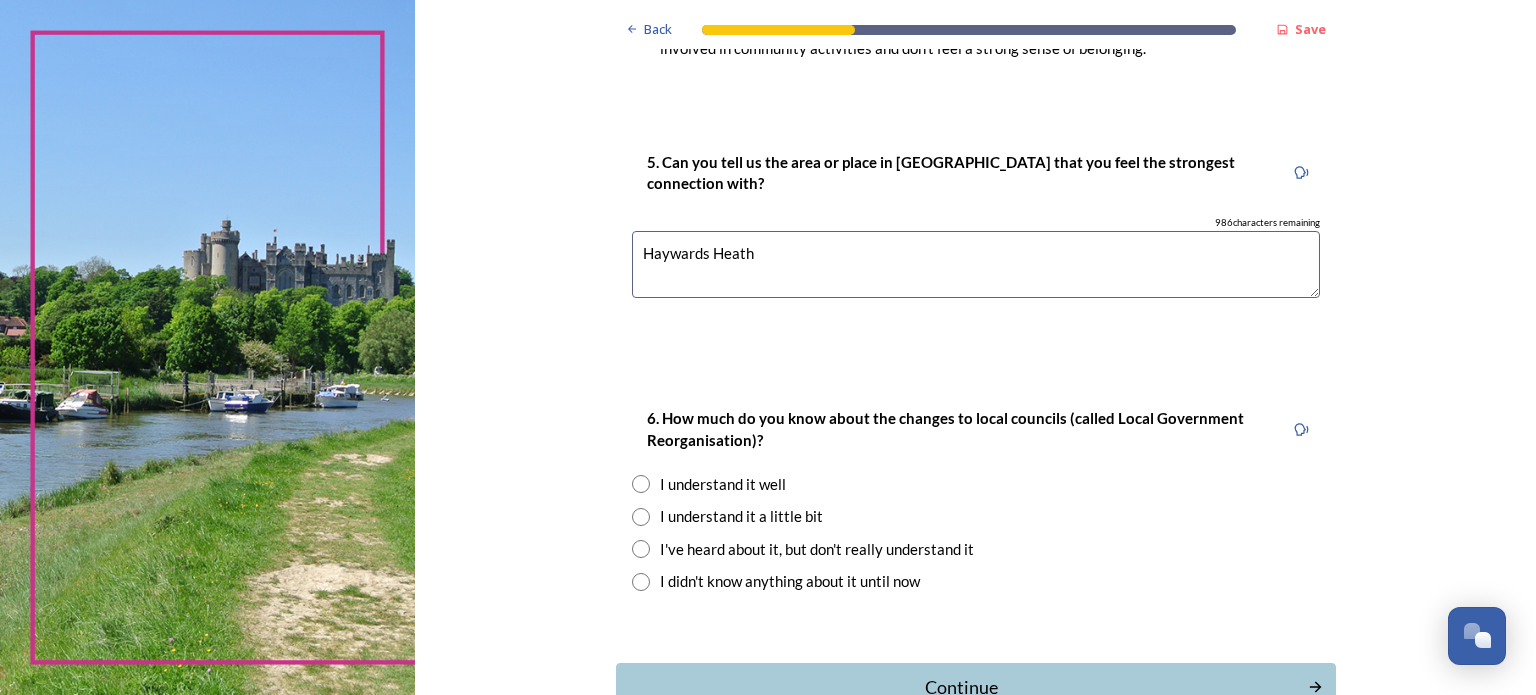 type on "Haywards Heath" 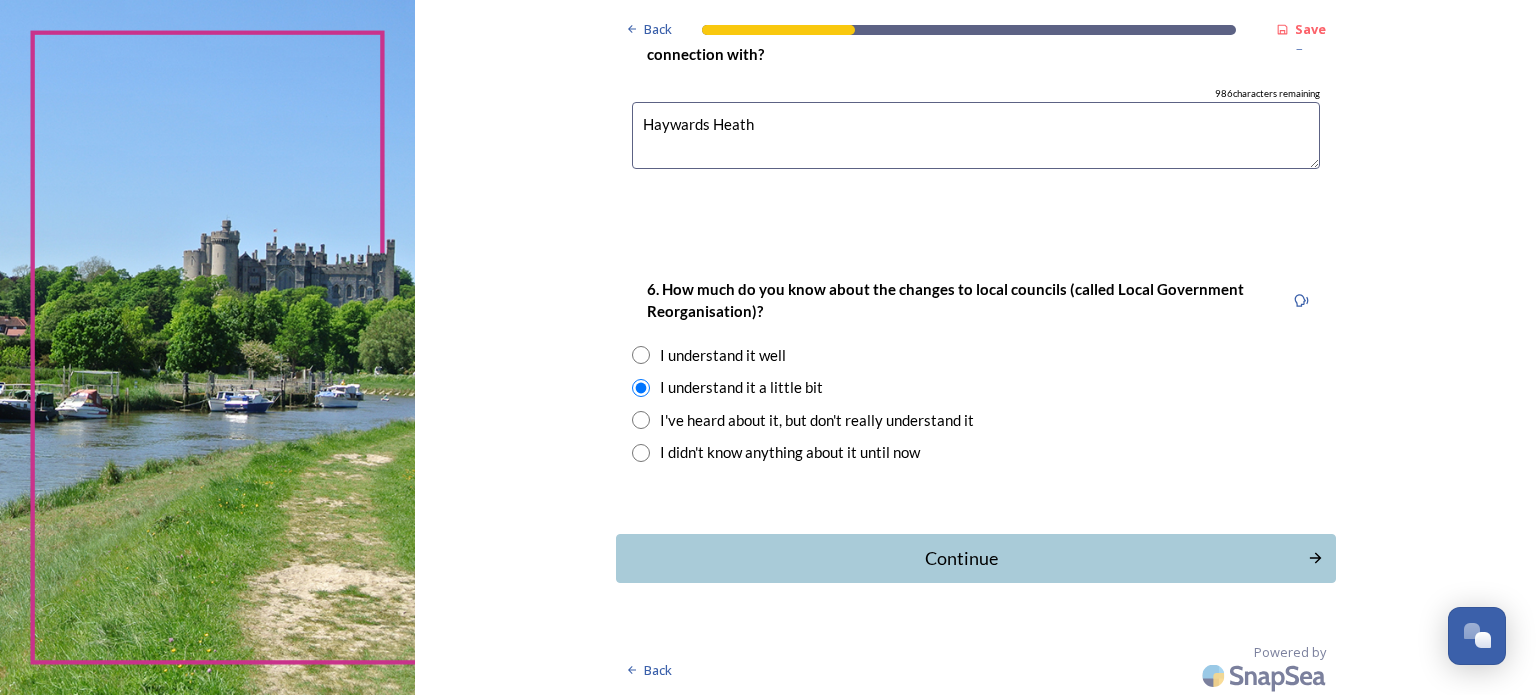 scroll, scrollTop: 1868, scrollLeft: 0, axis: vertical 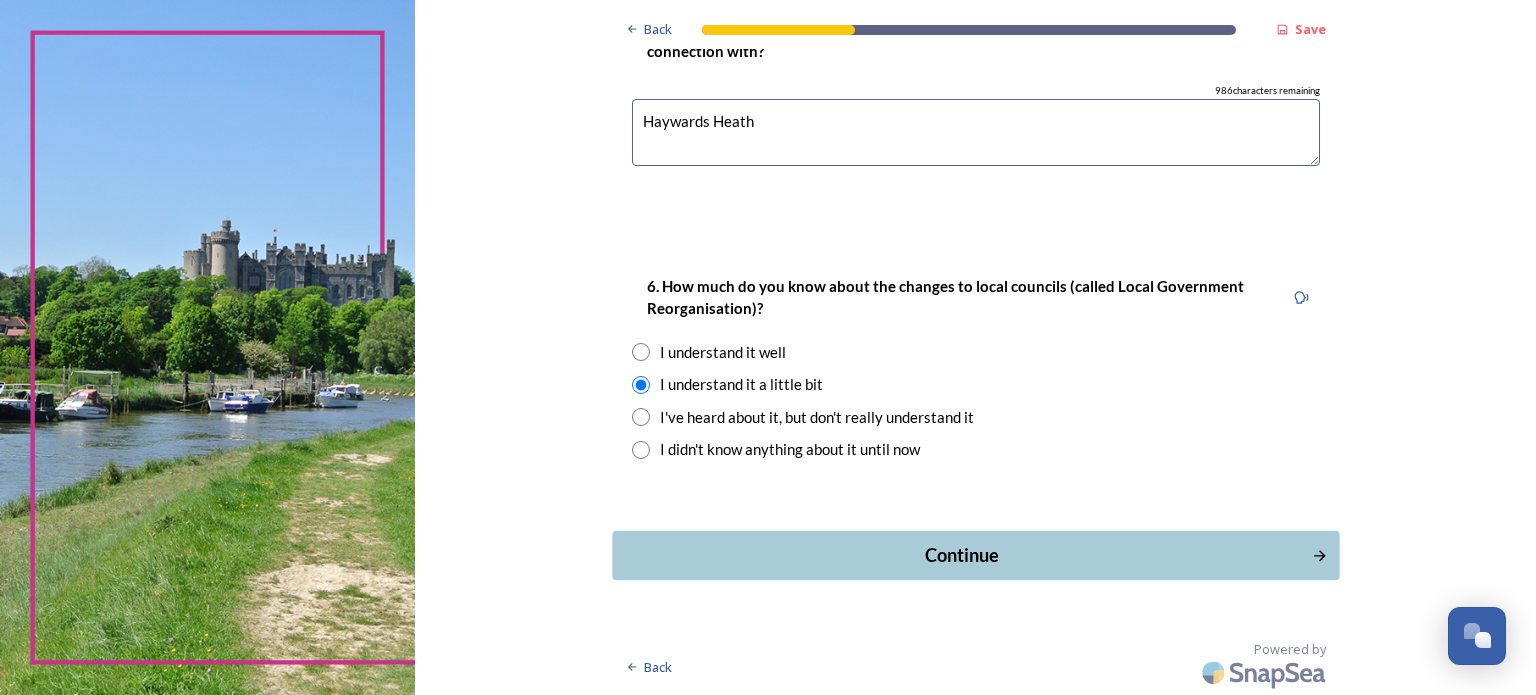 click on "Continue" at bounding box center [961, 555] 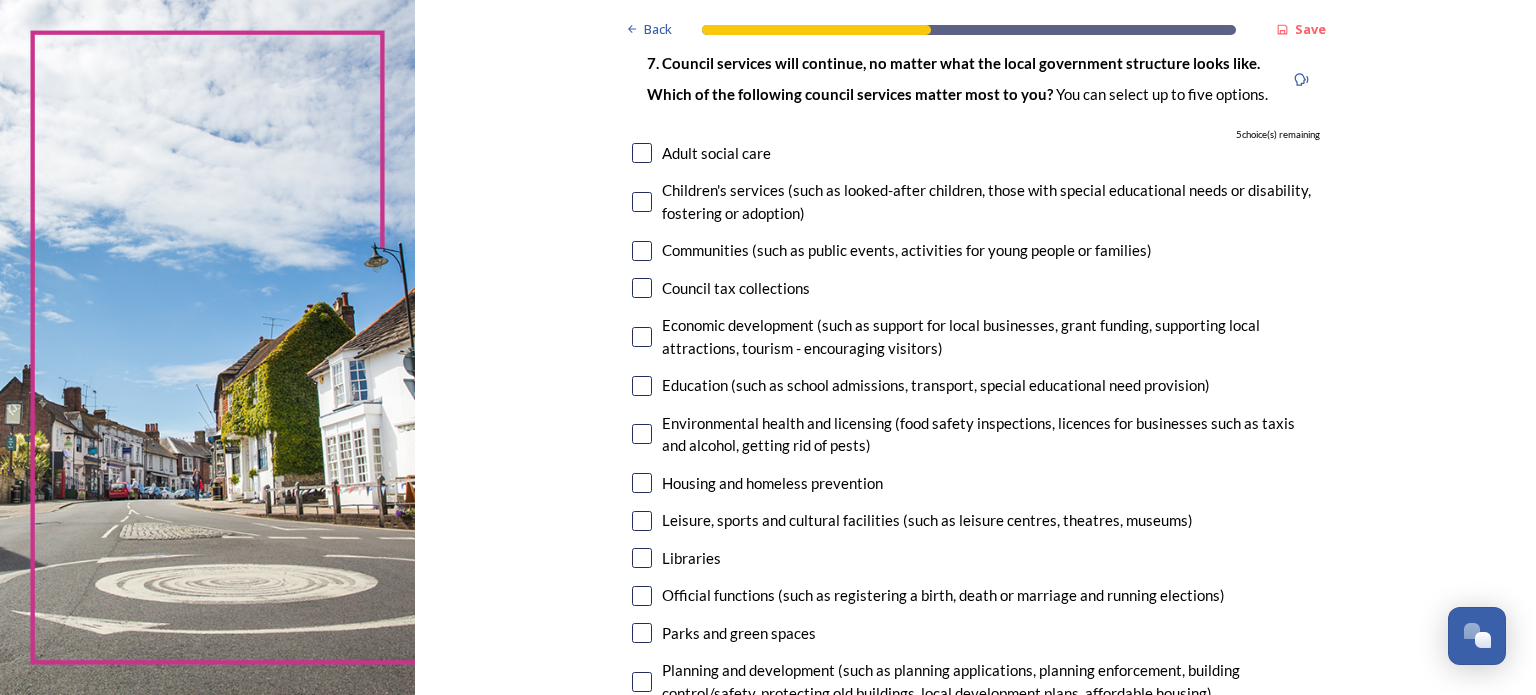 scroll, scrollTop: 146, scrollLeft: 0, axis: vertical 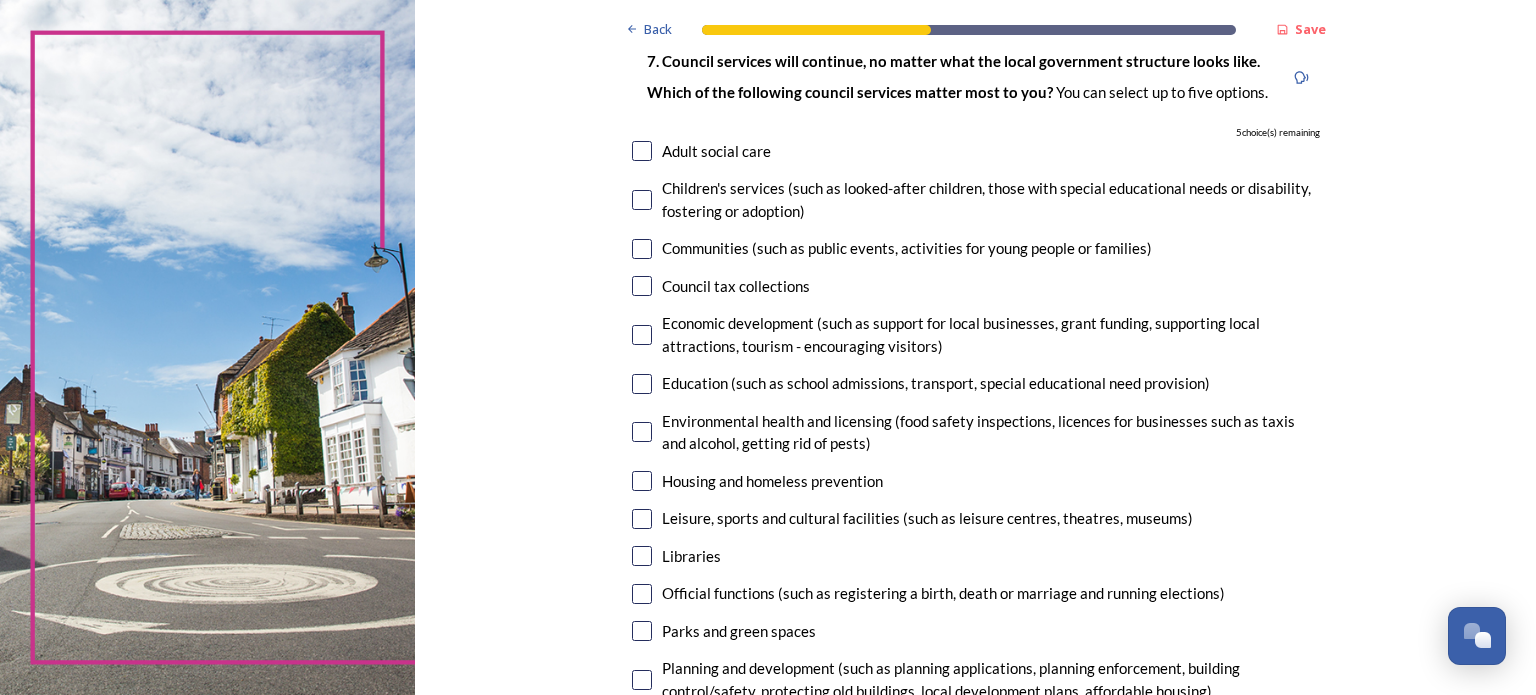 click at bounding box center (642, 335) 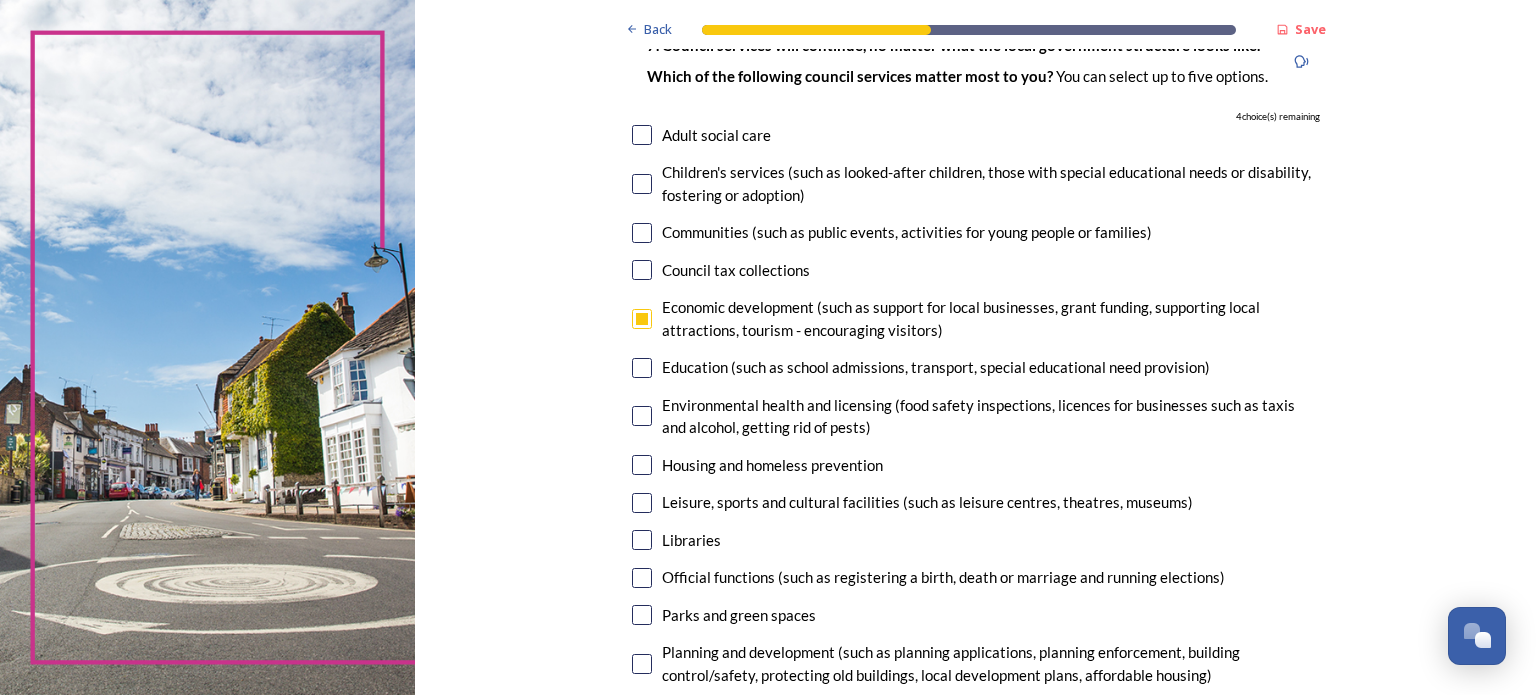 scroll, scrollTop: 167, scrollLeft: 0, axis: vertical 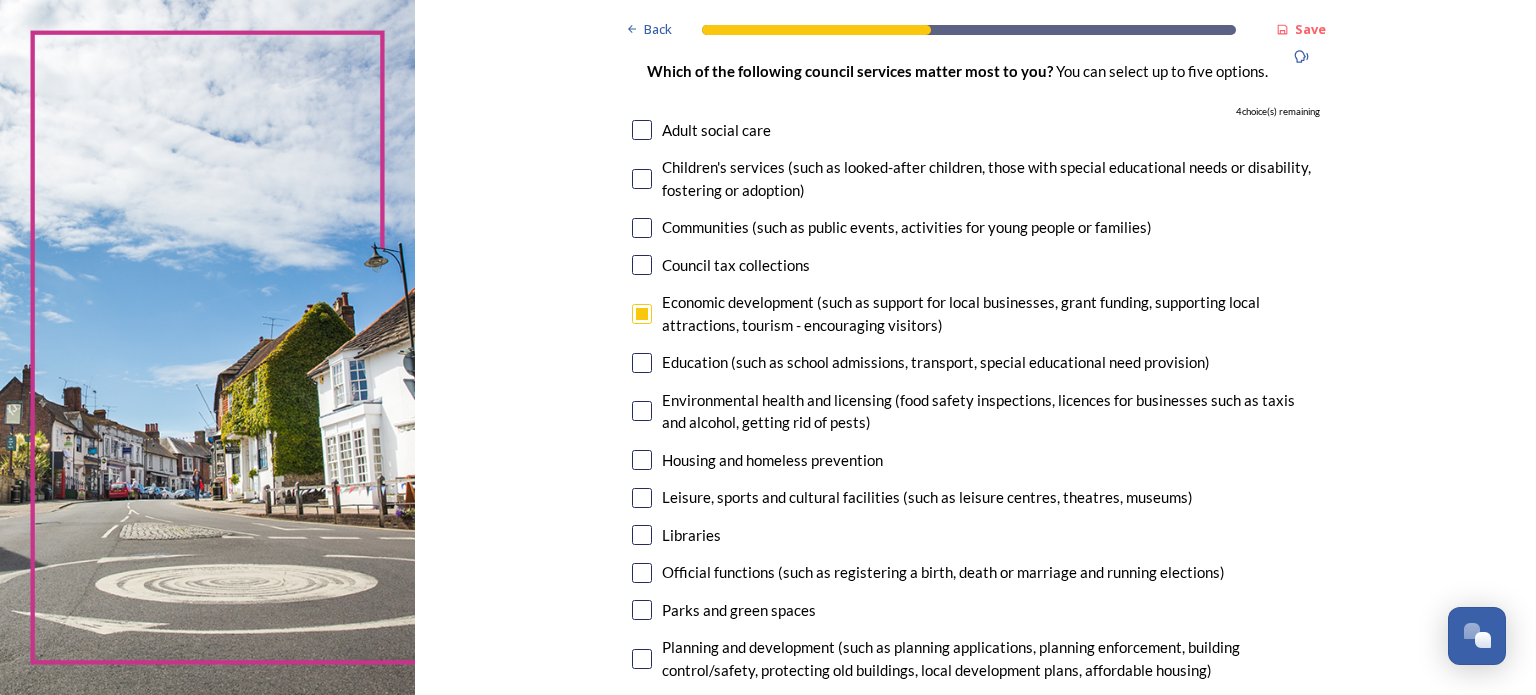 click at bounding box center [642, 363] 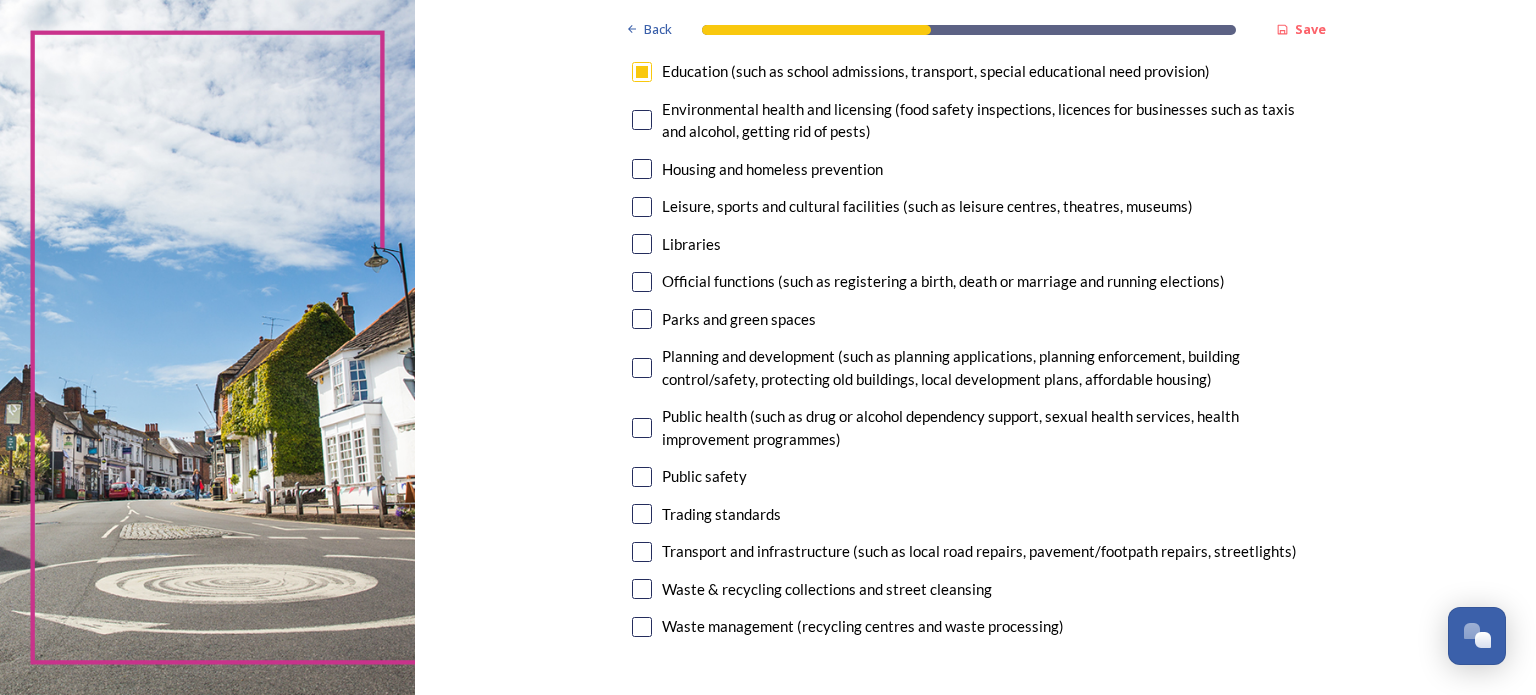 scroll, scrollTop: 512, scrollLeft: 0, axis: vertical 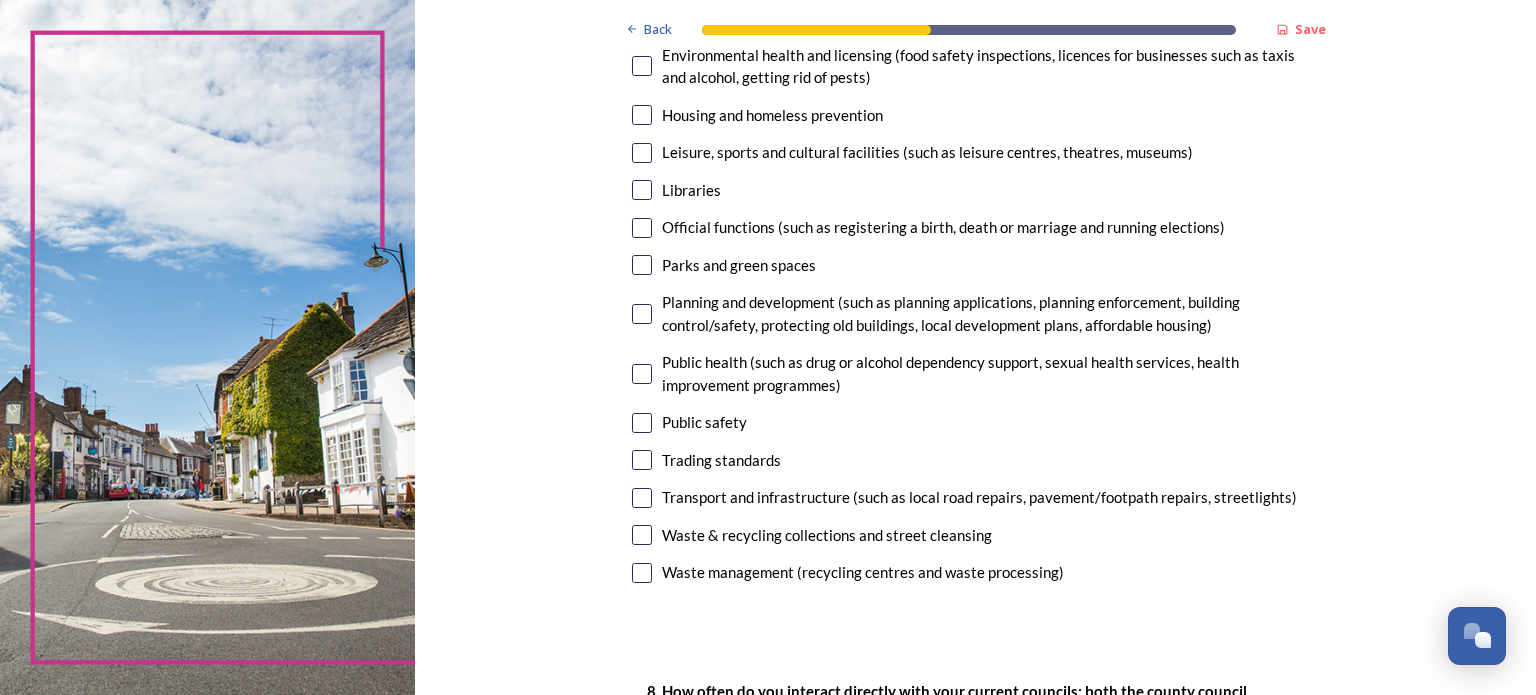 click on "7. Council services will continue, no matter what the local government structure looks like.  ﻿﻿Which of the following council services matter most to you?  You can select up to five options. 3  choice(s) remaining Adult social care   Children's services (such as looked-after children, those with special educational needs or disability, fostering or adoption) Communities (such as public events, activities for young people or families) Council tax collections Economic development (such as support for local businesses, grant funding, supporting local attractions, tourism - encouraging visitors)  Education (such as school admissions, transport, special educational need provision)  Environmental health and licensing (food safety inspections, licences for businesses such as taxis and alcohol, getting rid of pests) Housing and homeless prevention Leisure, sports and cultural facilities (such as leisure centres, theatres, museums) Libraries Parks and green spaces Public safety Trading standards" at bounding box center (976, 136) 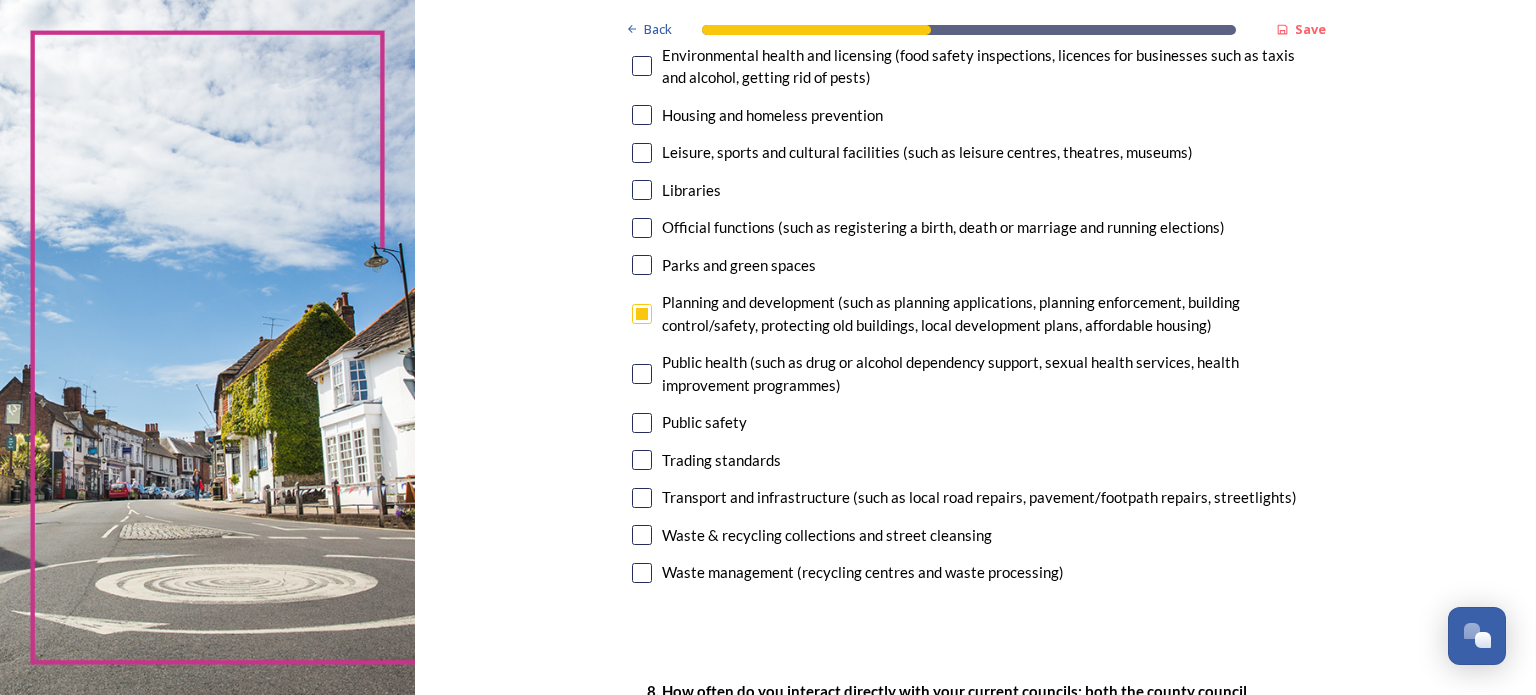 click at bounding box center (642, 498) 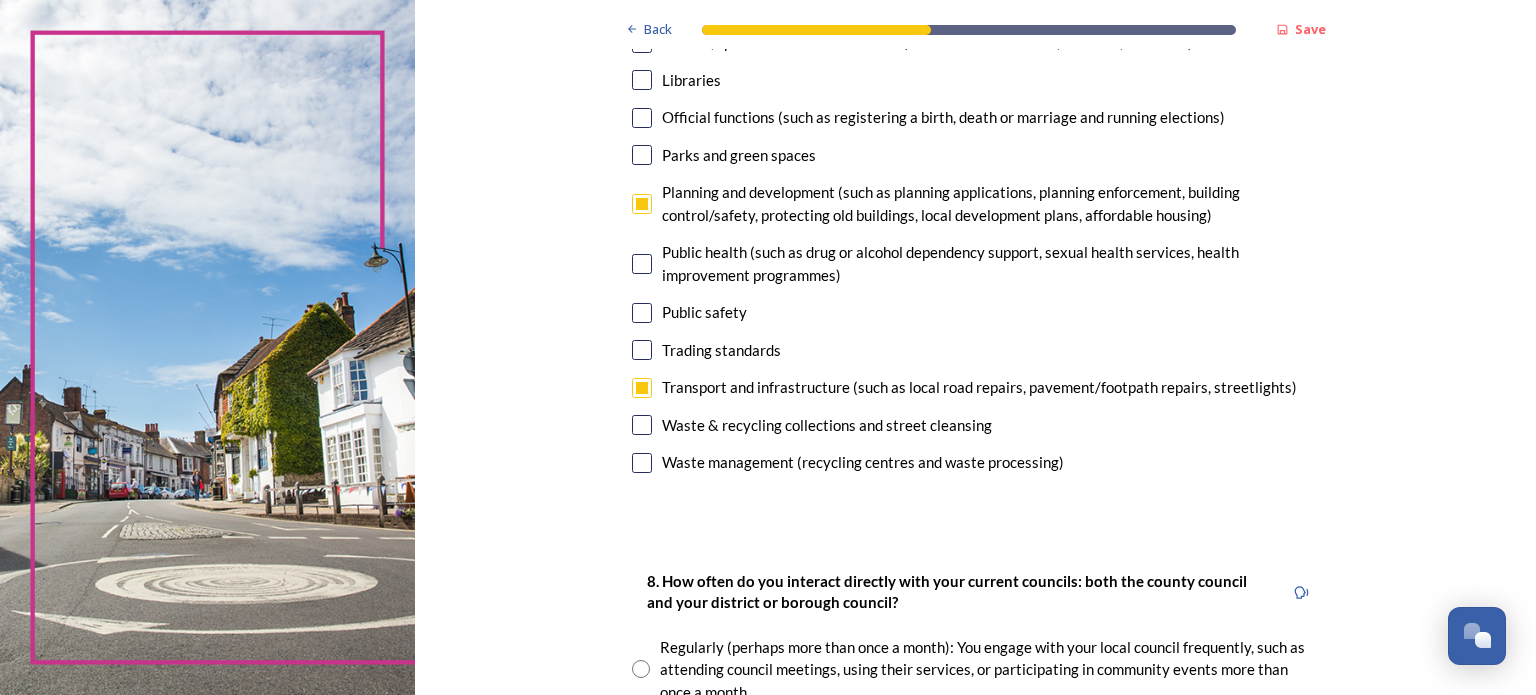 scroll, scrollTop: 982, scrollLeft: 0, axis: vertical 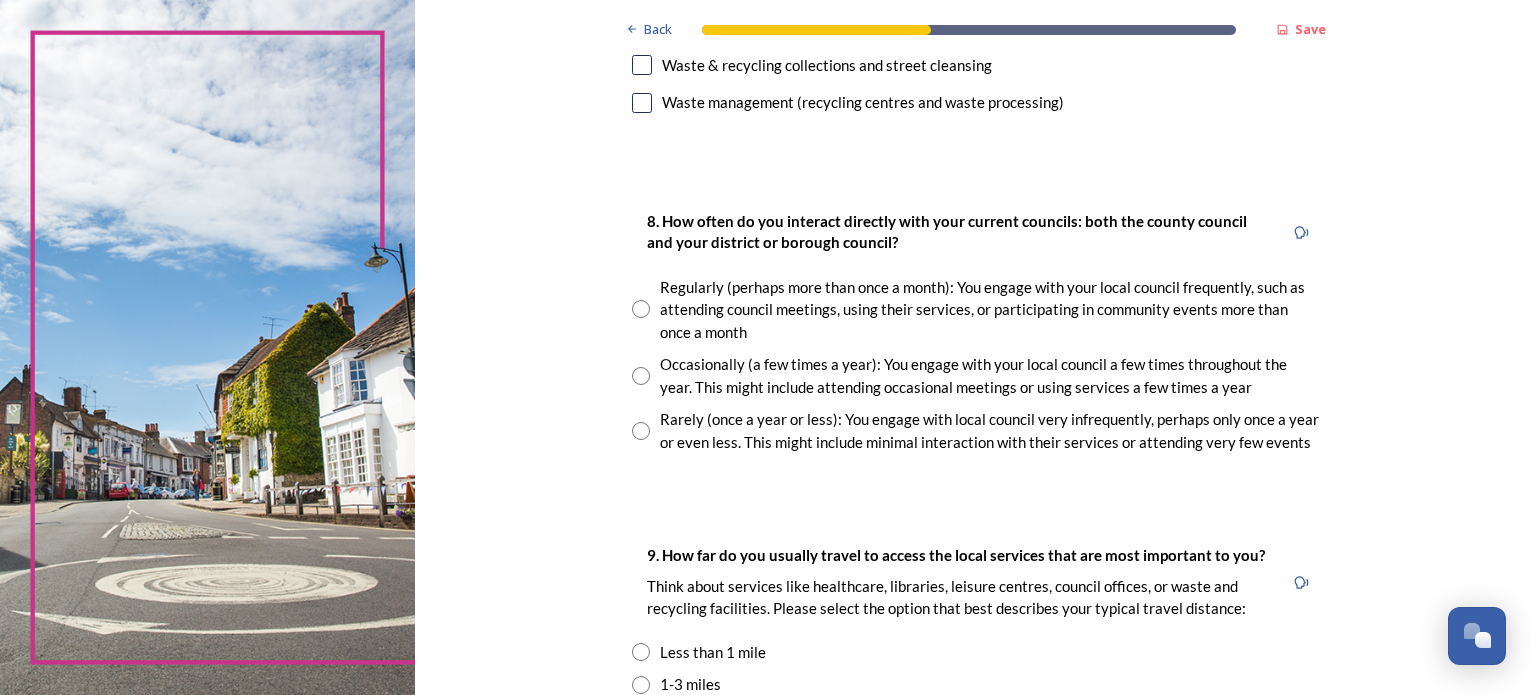 click on "8. How often do you interact directly with your current councils: both the county council and your district or borough council?  Regularly (perhaps more than once a month): You engage with your local council frequently, such as attending council meetings, using their services, or participating in community events more than once a month Occasionally (a few times a year): You engage with your local council a few times throughout the year. This might include attending occasional meetings or using services a few times a year Rarely (once a year or less): You engage with local council very infrequently, perhaps only once a year or even less. This might include minimal interaction with their services or attending very few events" at bounding box center [976, 331] 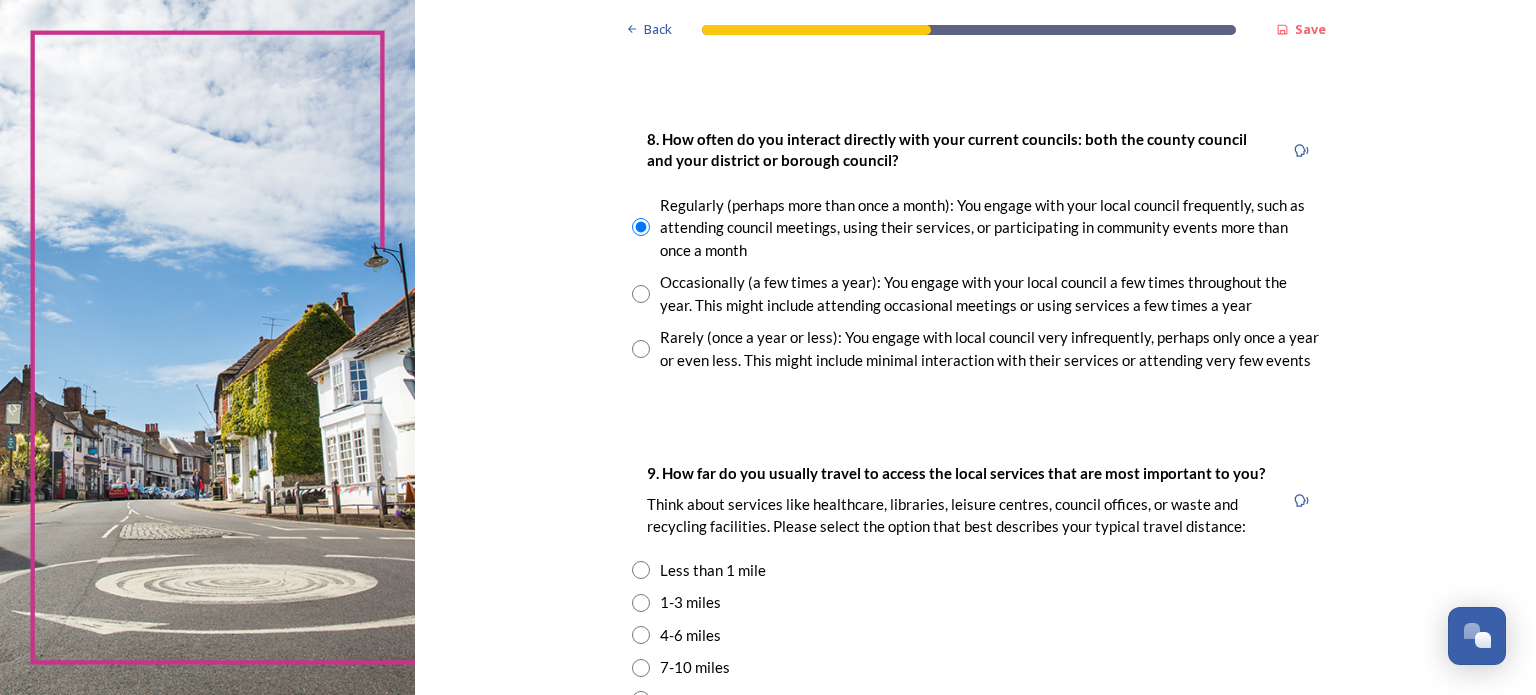 scroll, scrollTop: 1192, scrollLeft: 0, axis: vertical 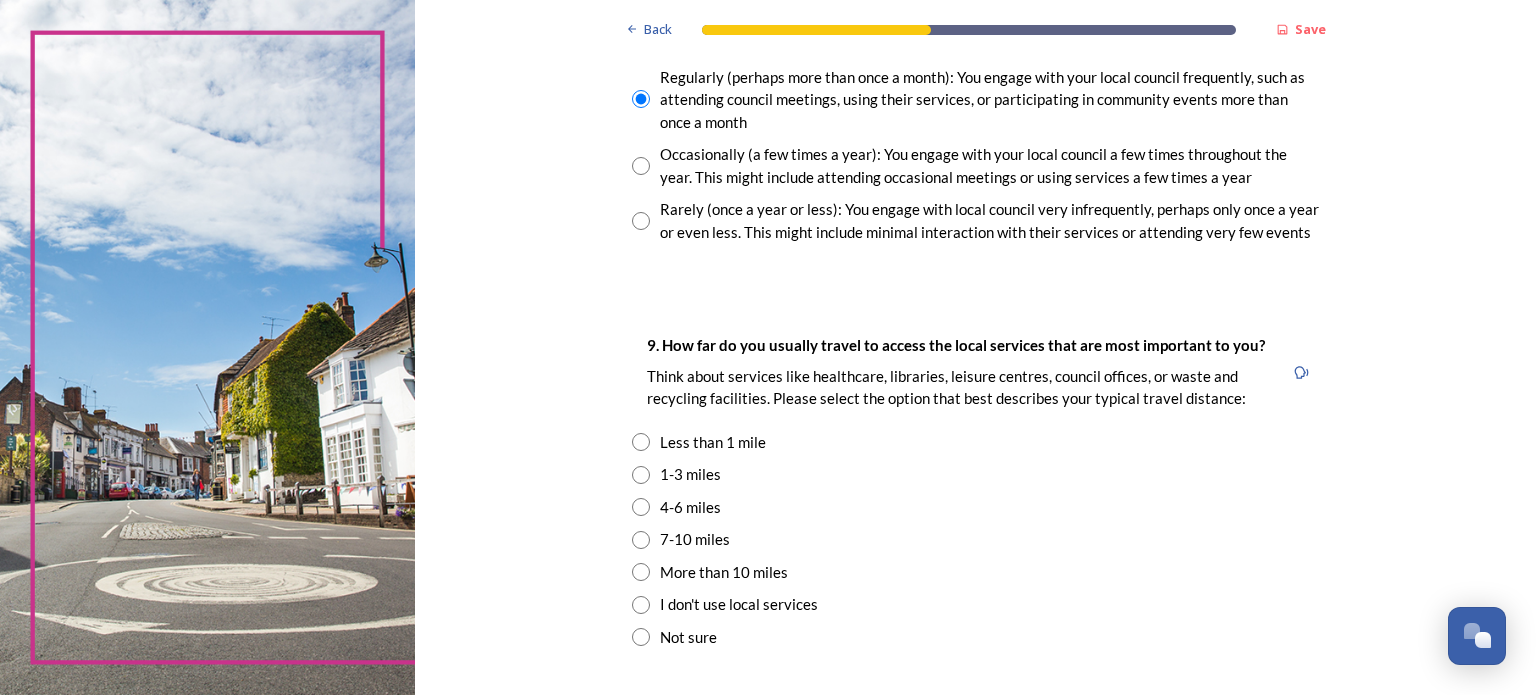 click at bounding box center [641, 442] 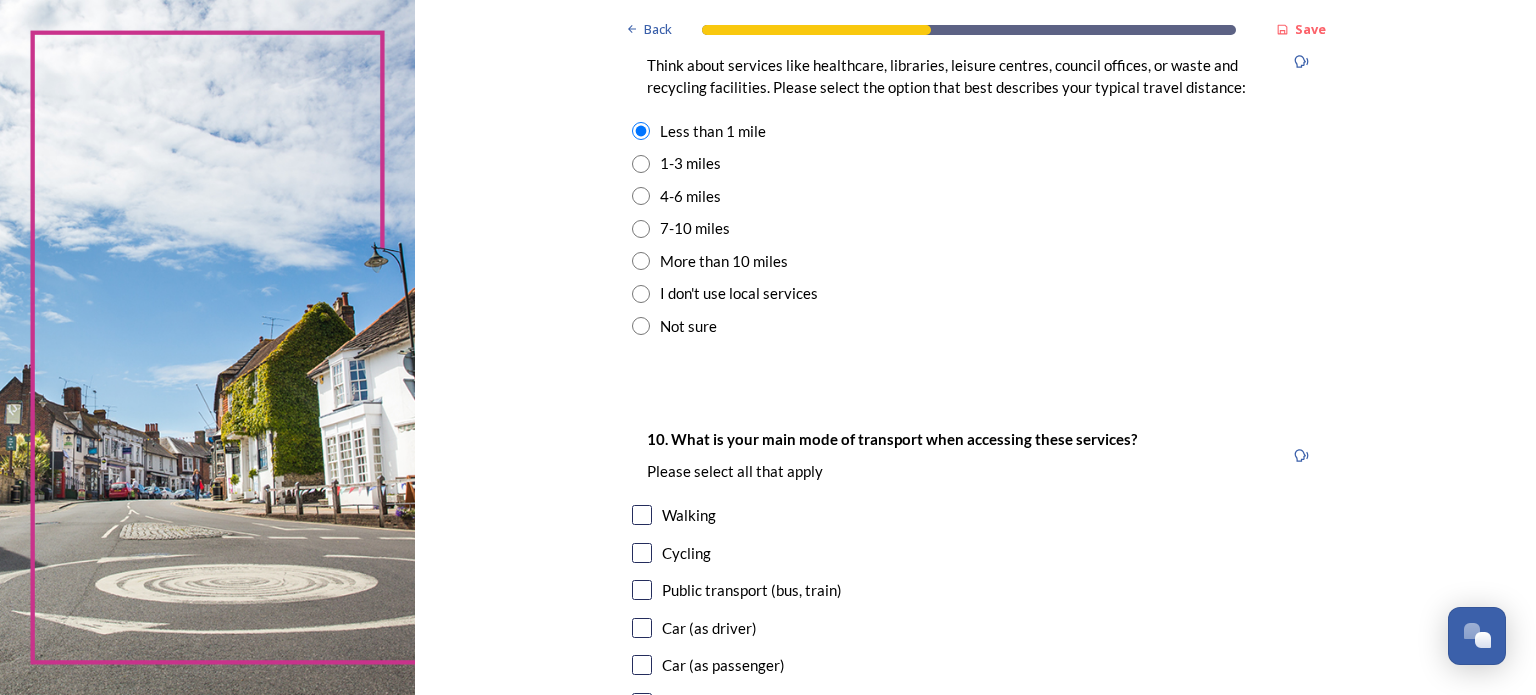 scroll, scrollTop: 1511, scrollLeft: 0, axis: vertical 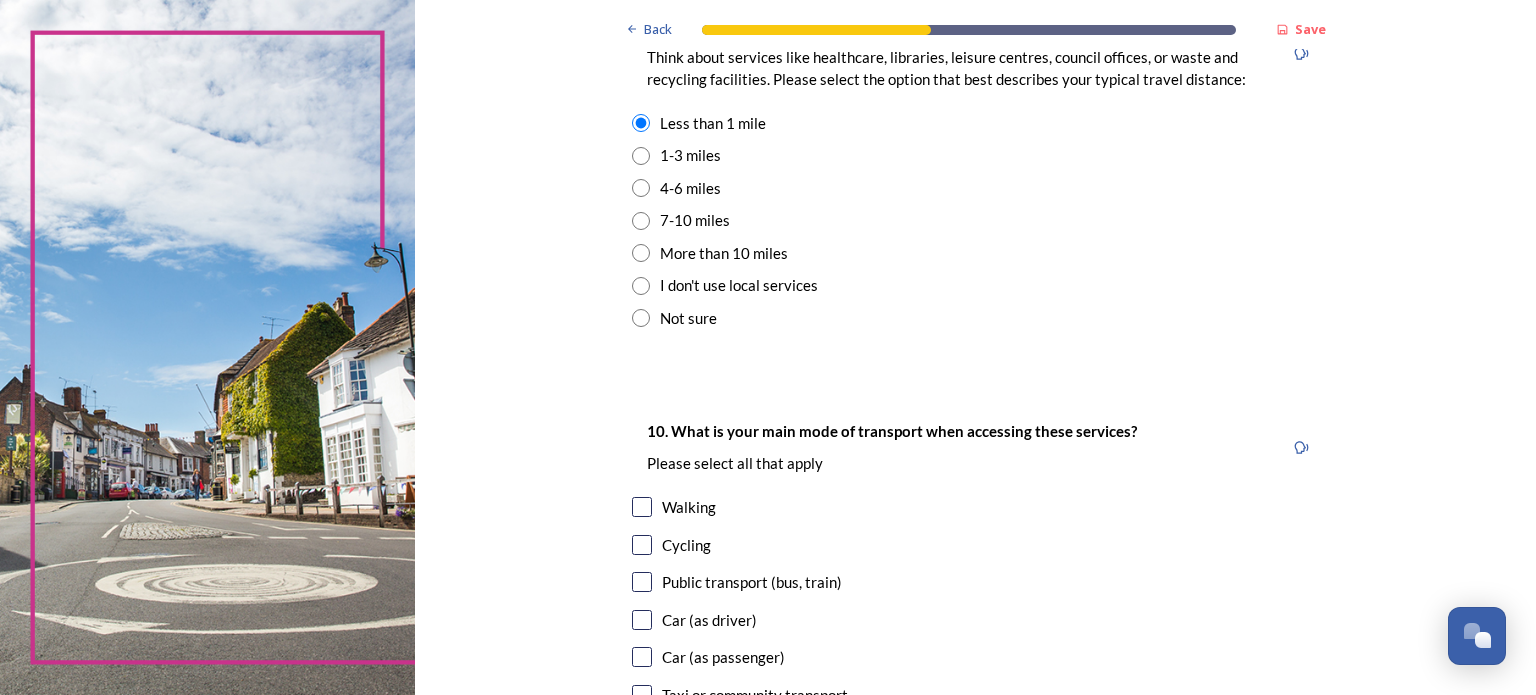 click at bounding box center [642, 507] 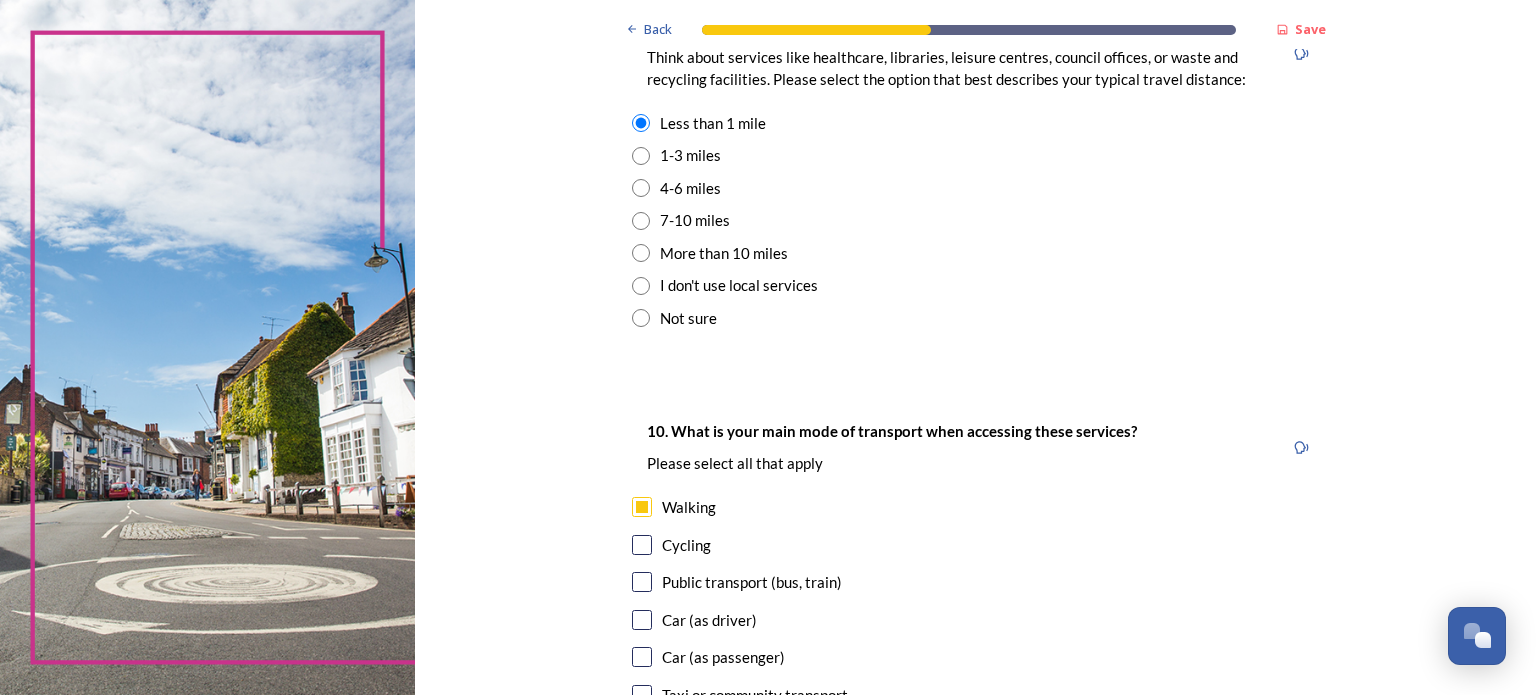 scroll, scrollTop: 1836, scrollLeft: 0, axis: vertical 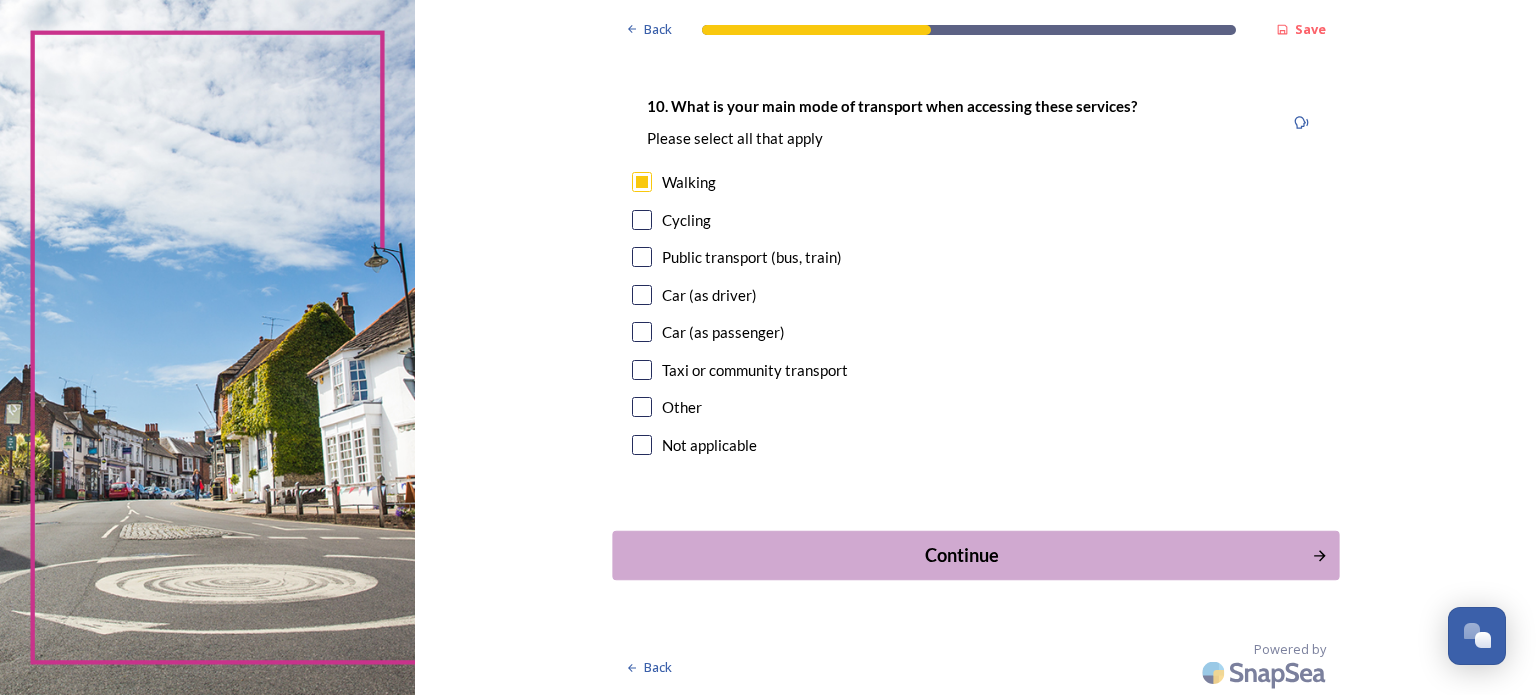 click on "Continue" at bounding box center (961, 555) 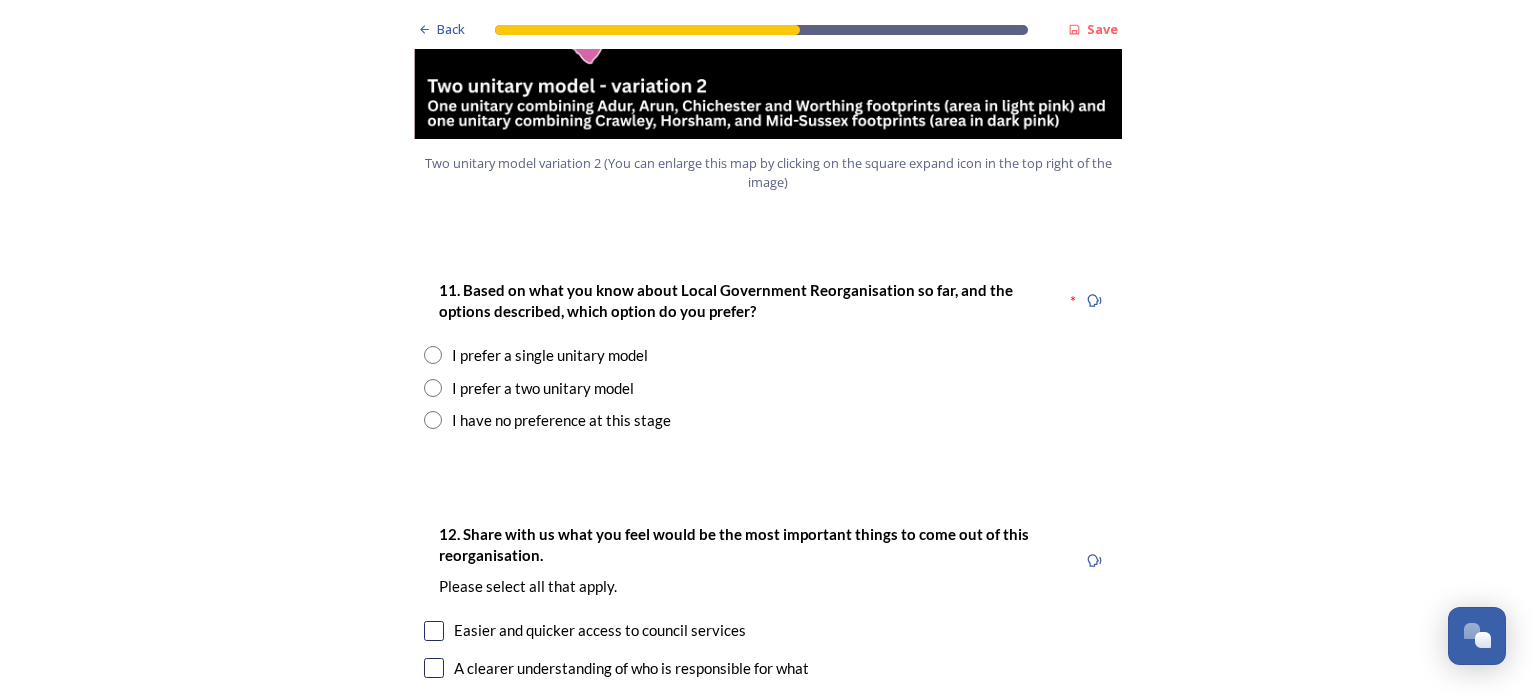 scroll, scrollTop: 2556, scrollLeft: 0, axis: vertical 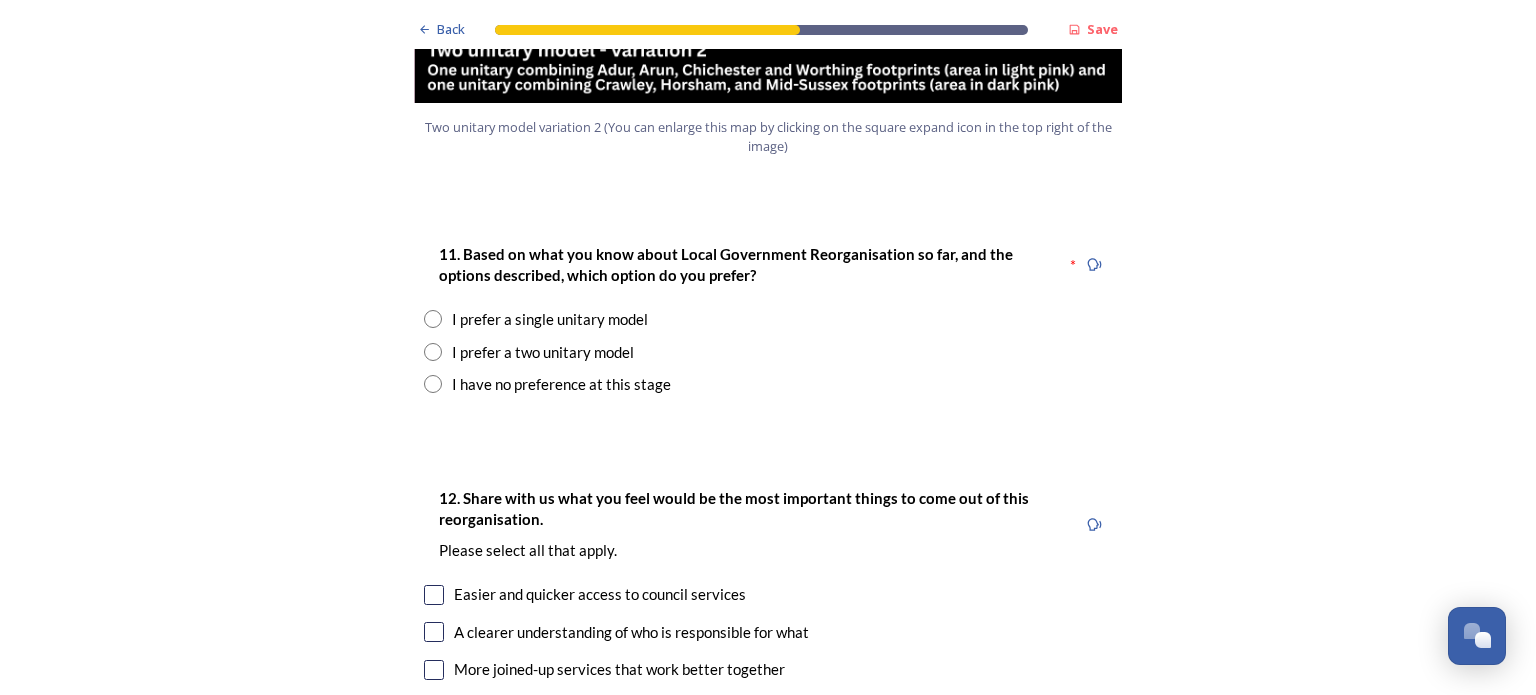 click at bounding box center [433, 352] 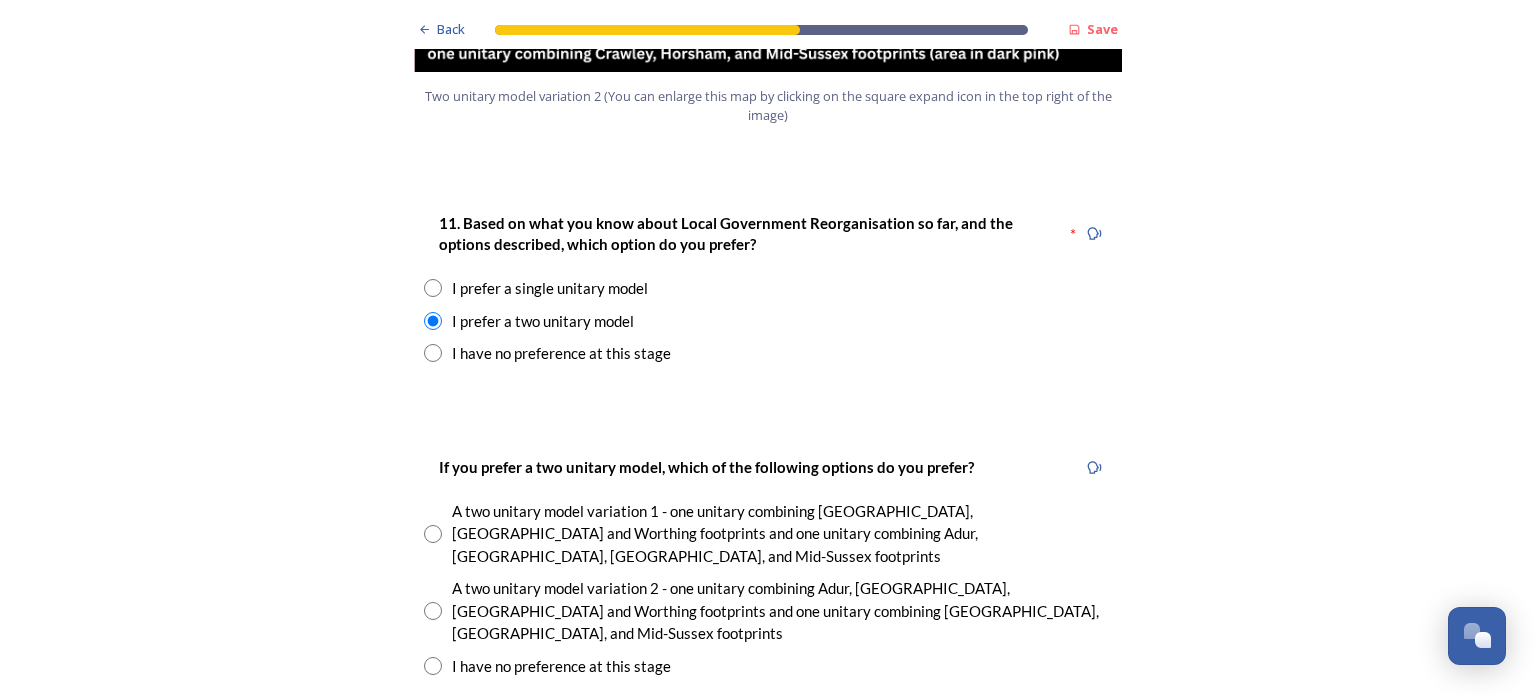 scroll, scrollTop: 2588, scrollLeft: 0, axis: vertical 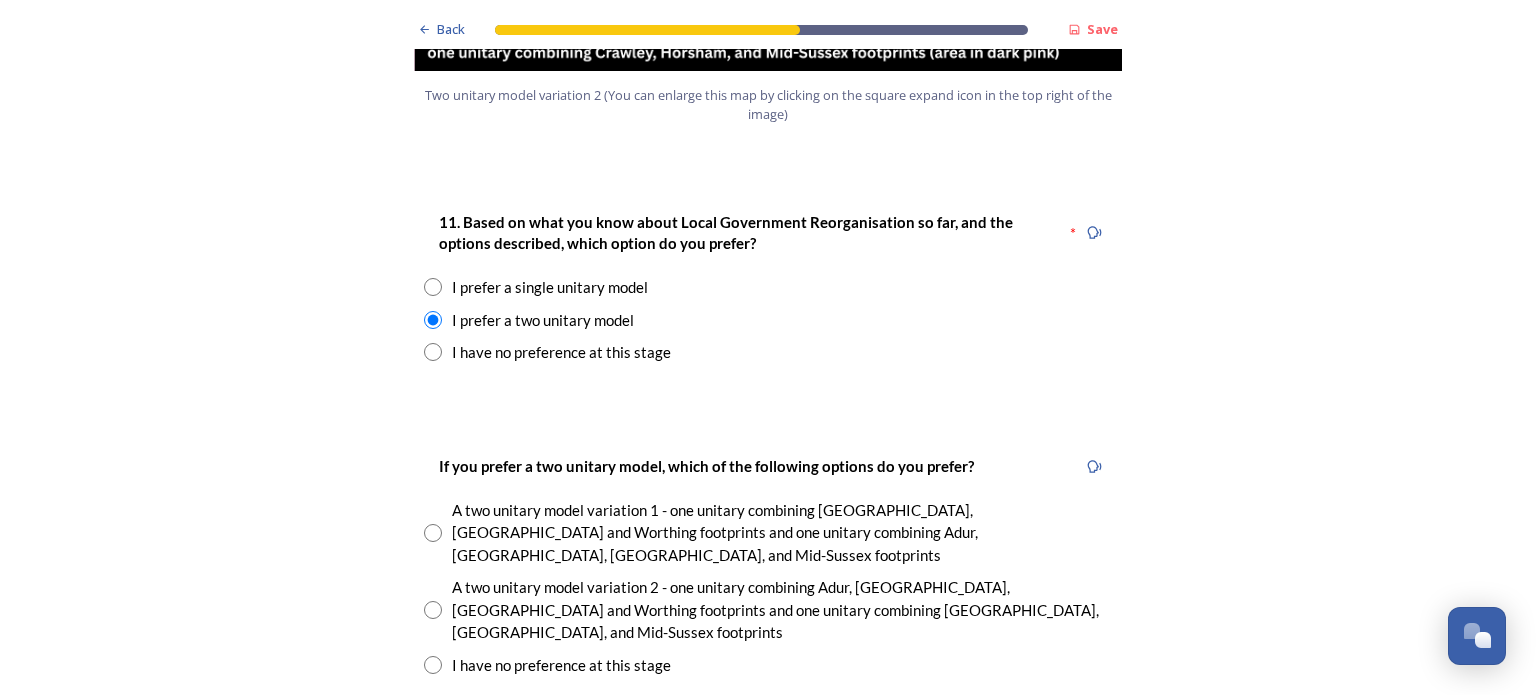 click at bounding box center [433, 665] 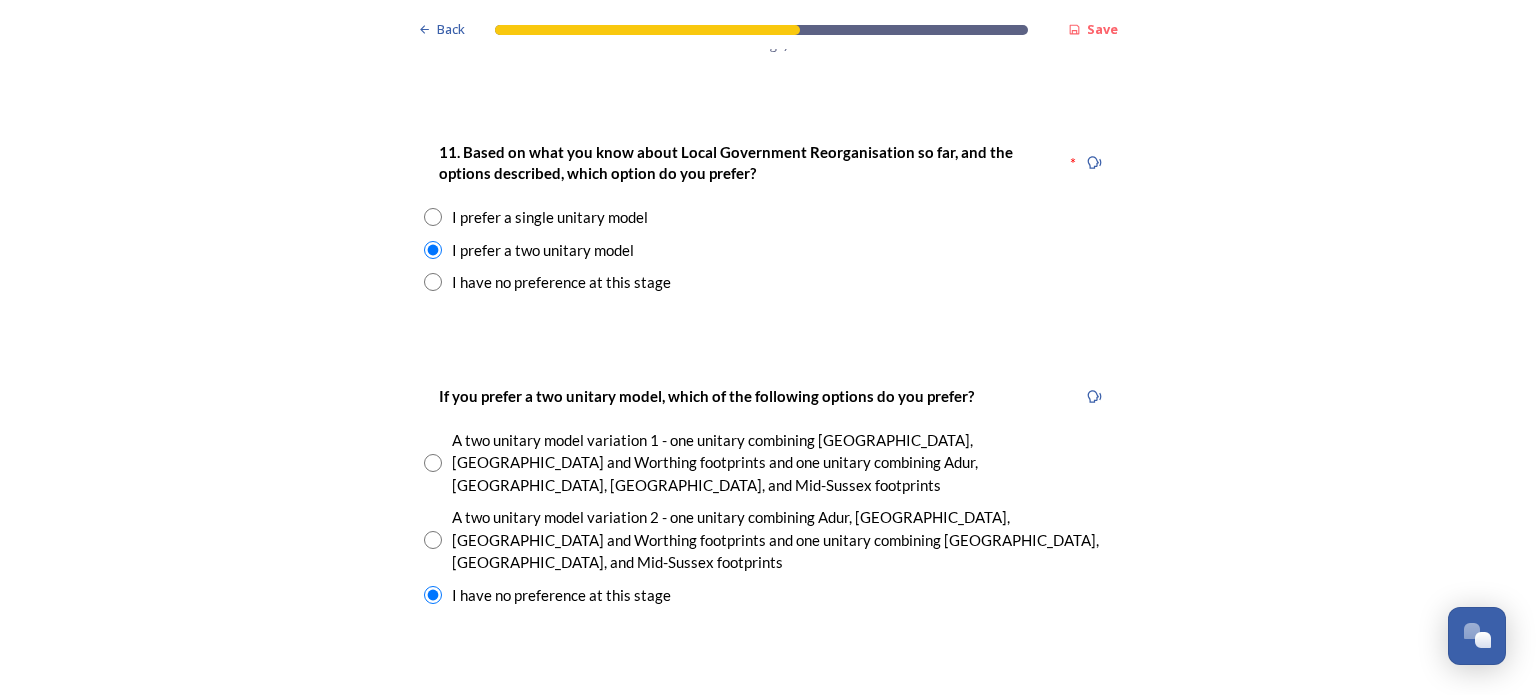 scroll, scrollTop: 2848, scrollLeft: 0, axis: vertical 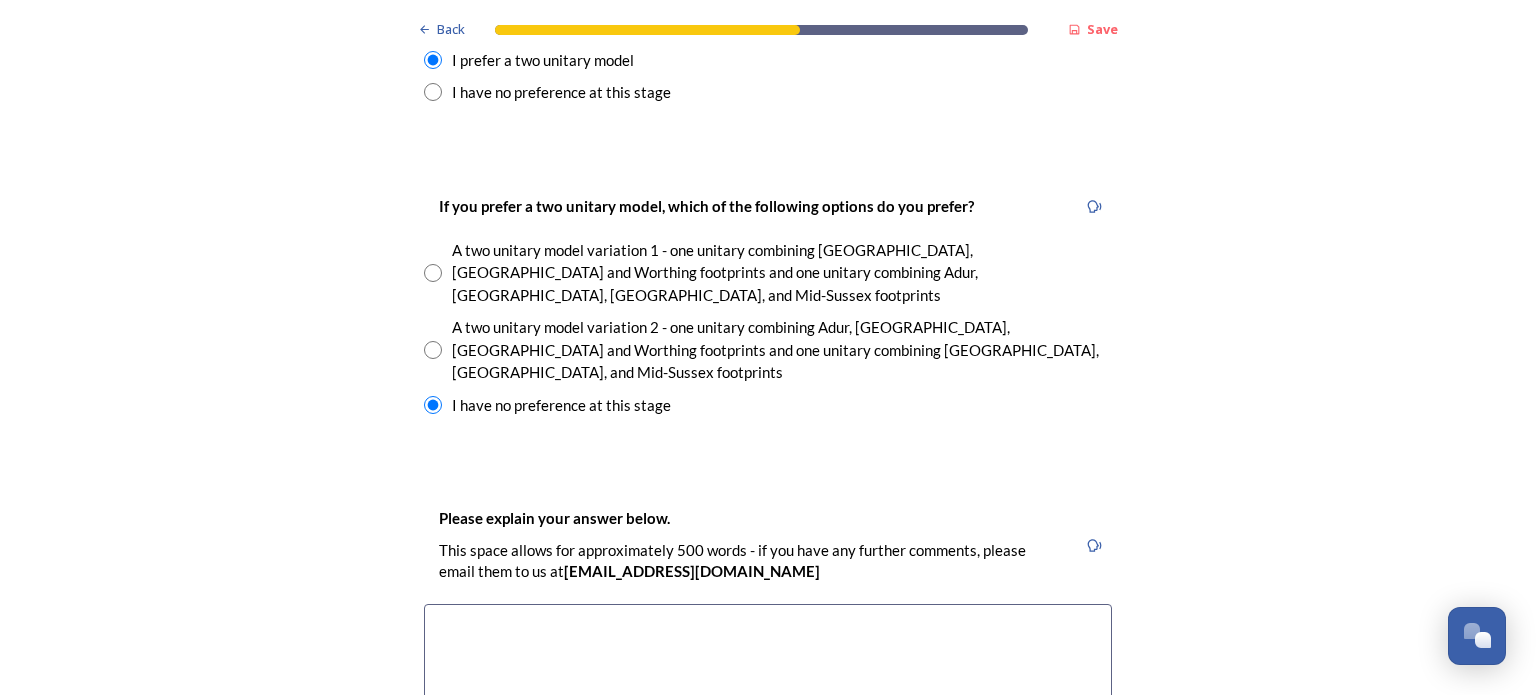 click at bounding box center (768, 716) 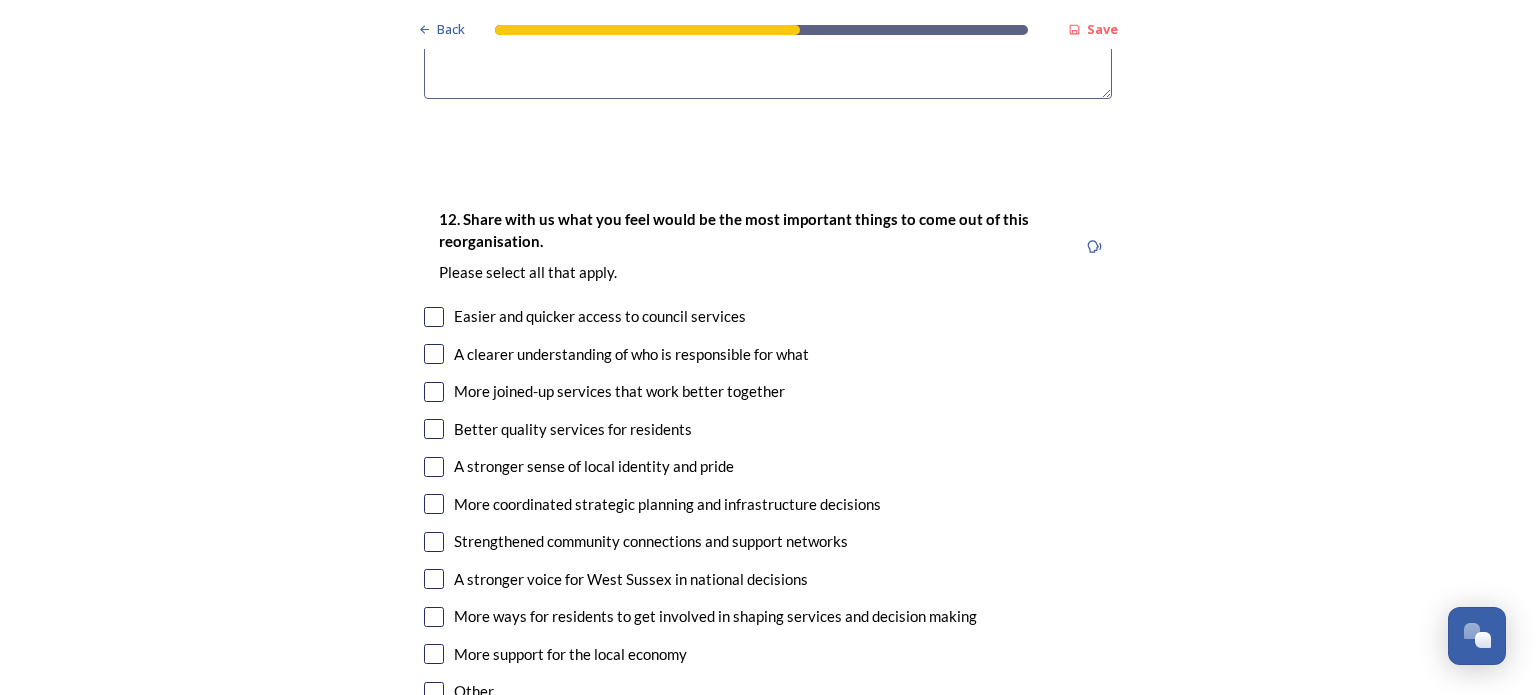 scroll, scrollTop: 3579, scrollLeft: 0, axis: vertical 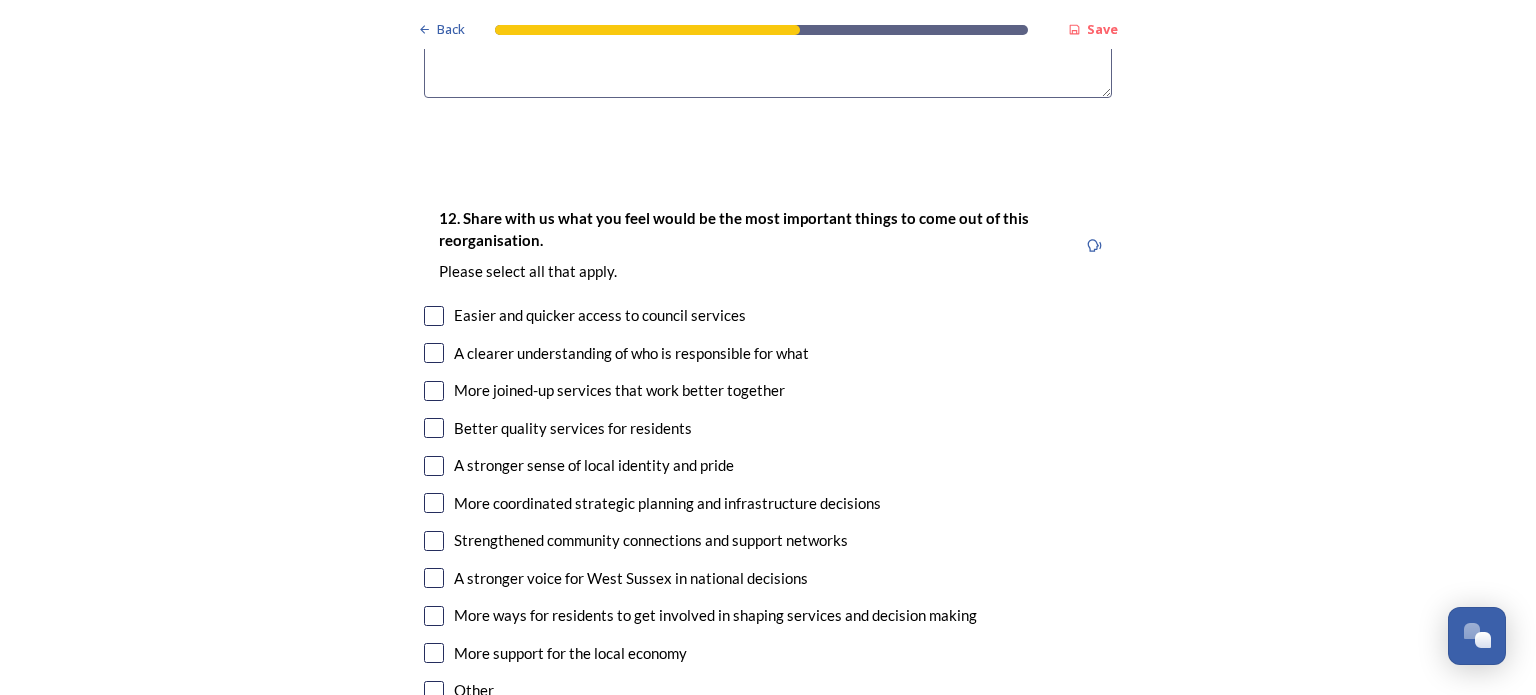 type on "I don't want a single unitary authority. It is currently obscene that [GEOGRAPHIC_DATA] spend the majority of my taxes on [GEOGRAPHIC_DATA] and the local areas and spends none of it on [GEOGRAPHIC_DATA] because it is too far away from your Chichester Offices. Devolution will only make this balance worst and the voice of Mid Sussex Residents smaller." 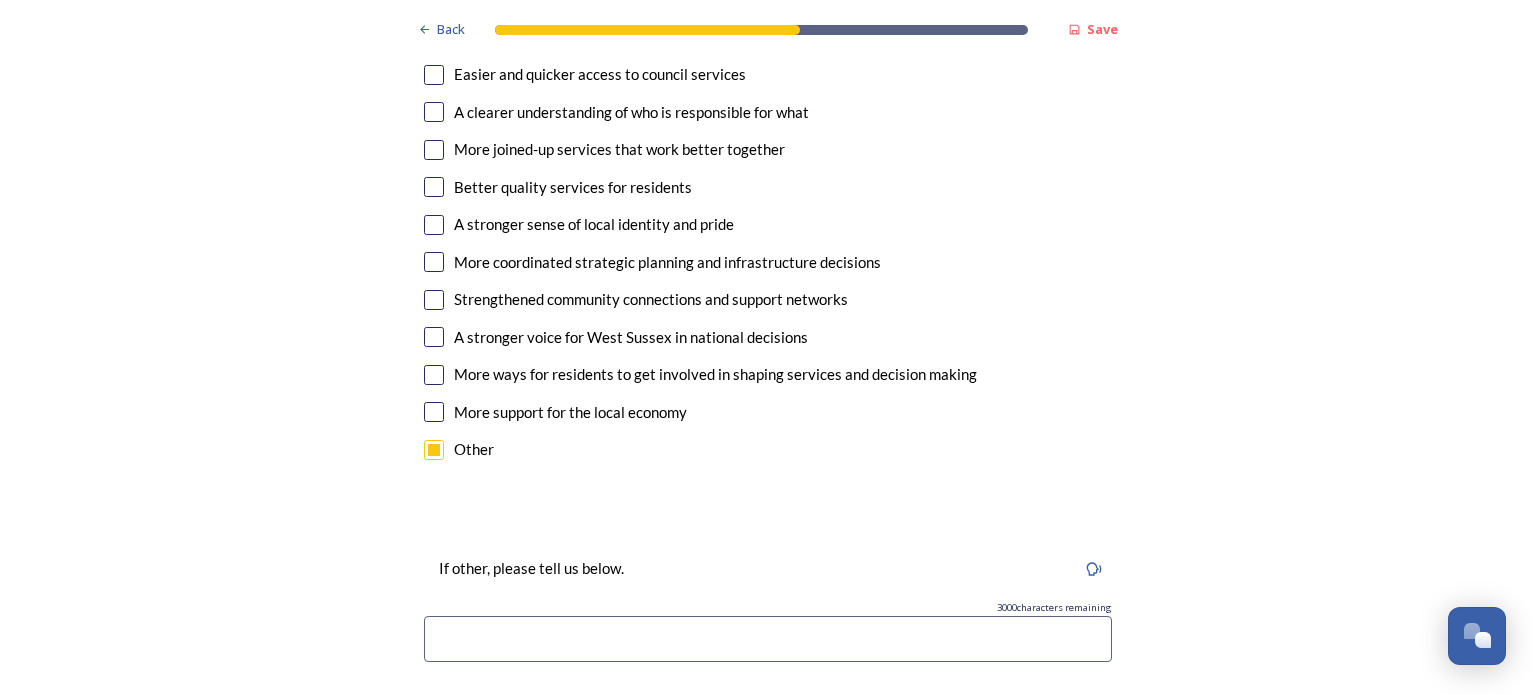 scroll, scrollTop: 3820, scrollLeft: 0, axis: vertical 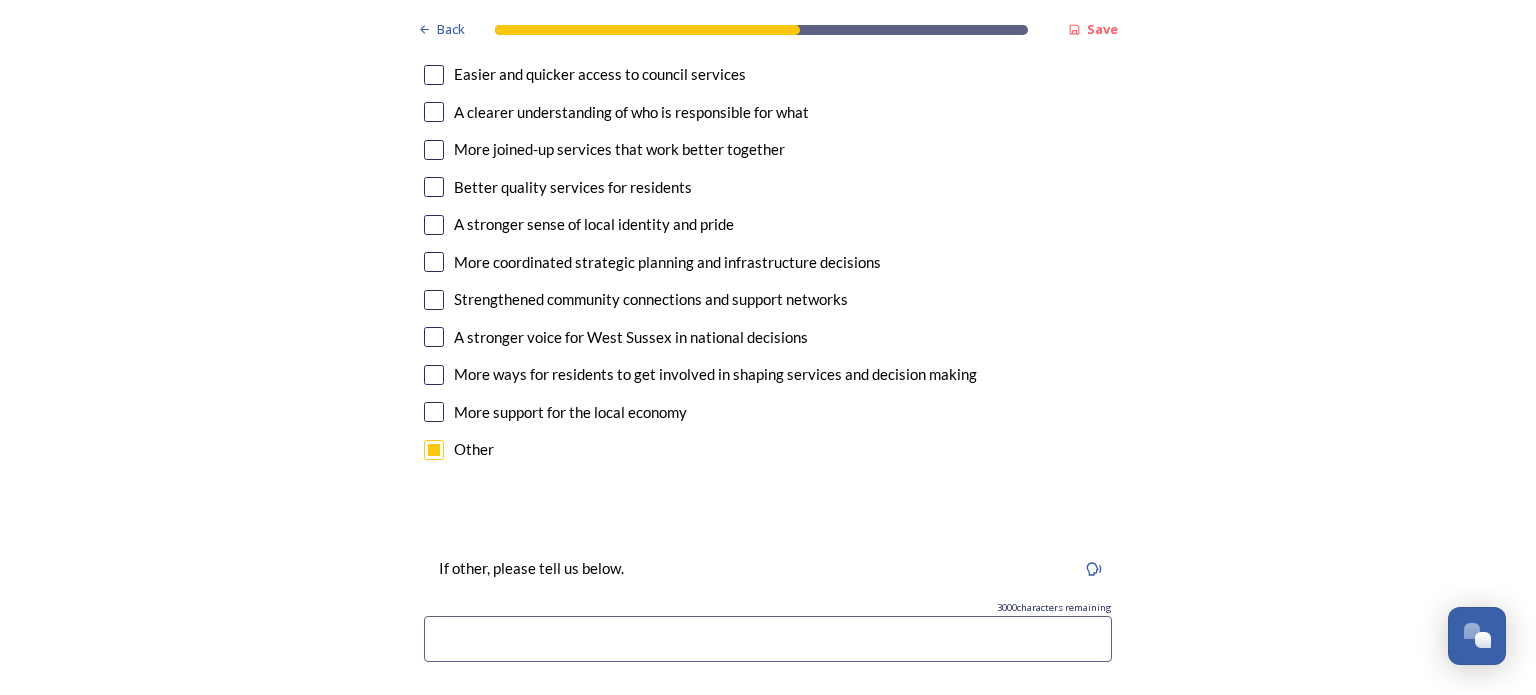 type on "M" 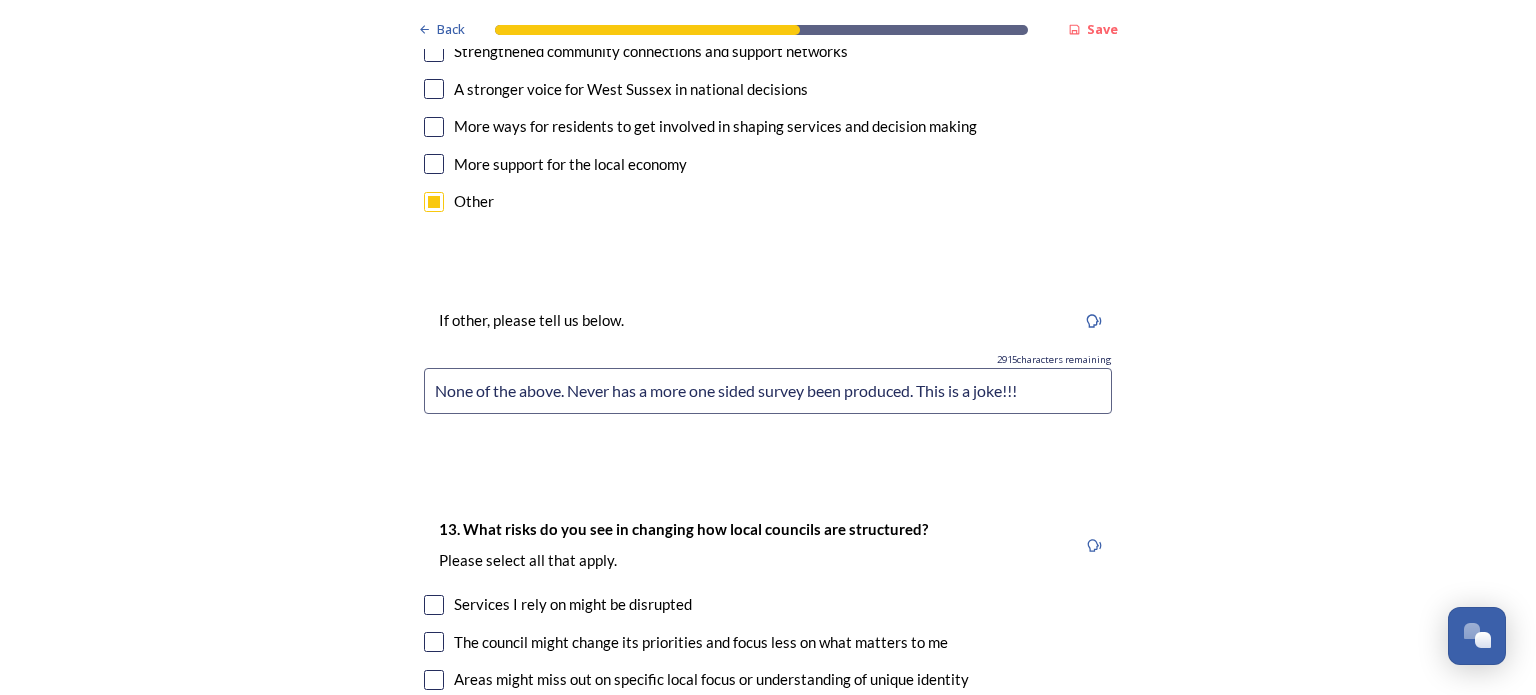 scroll, scrollTop: 4336, scrollLeft: 0, axis: vertical 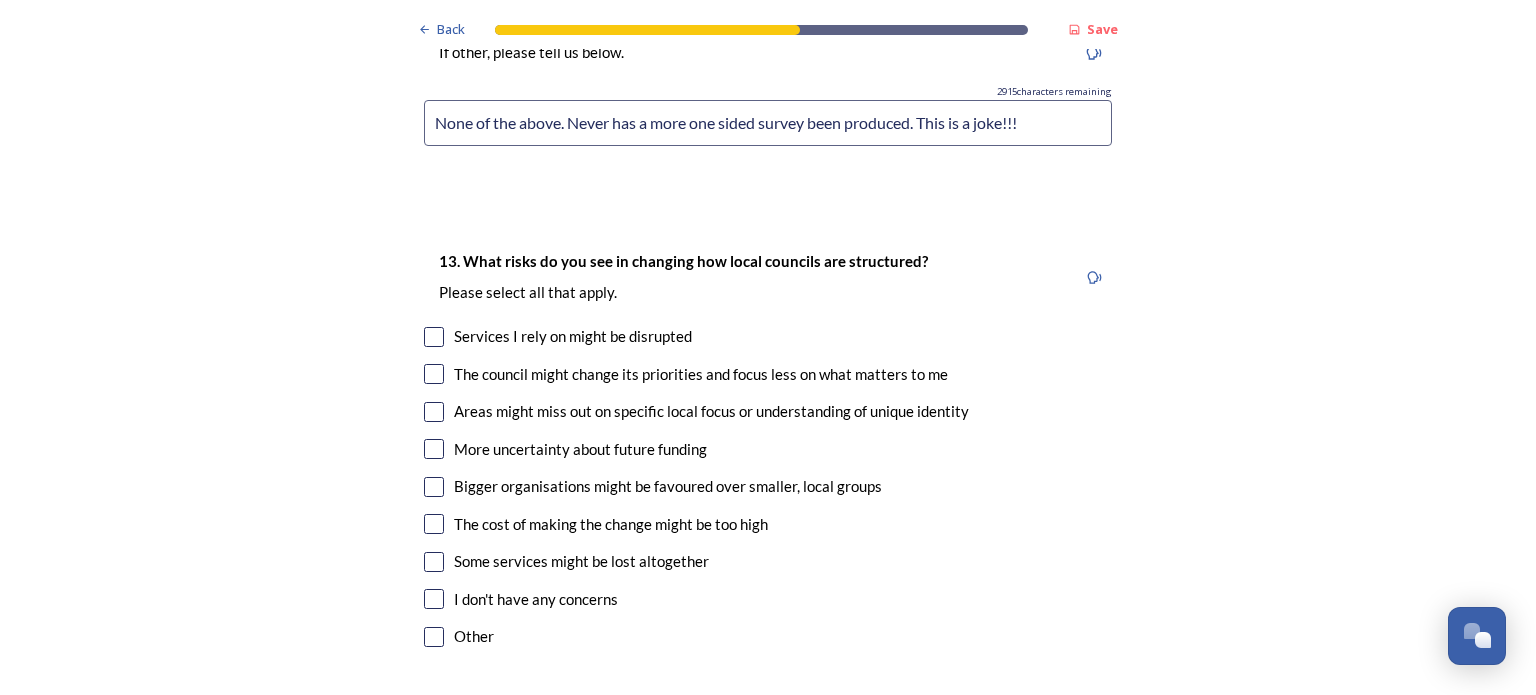 type on "None of the above. Never has a more one sided survey been produced. This is a joke!!!" 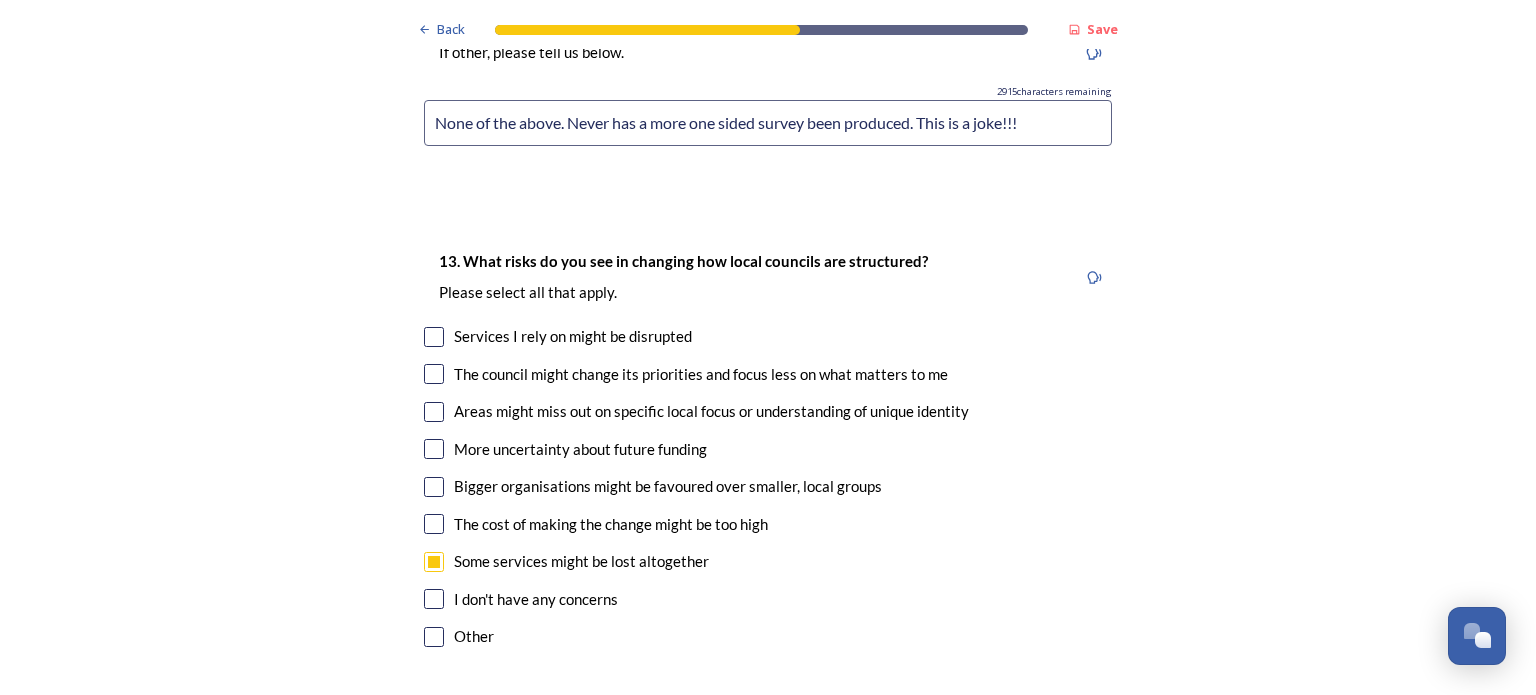 click at bounding box center [434, 337] 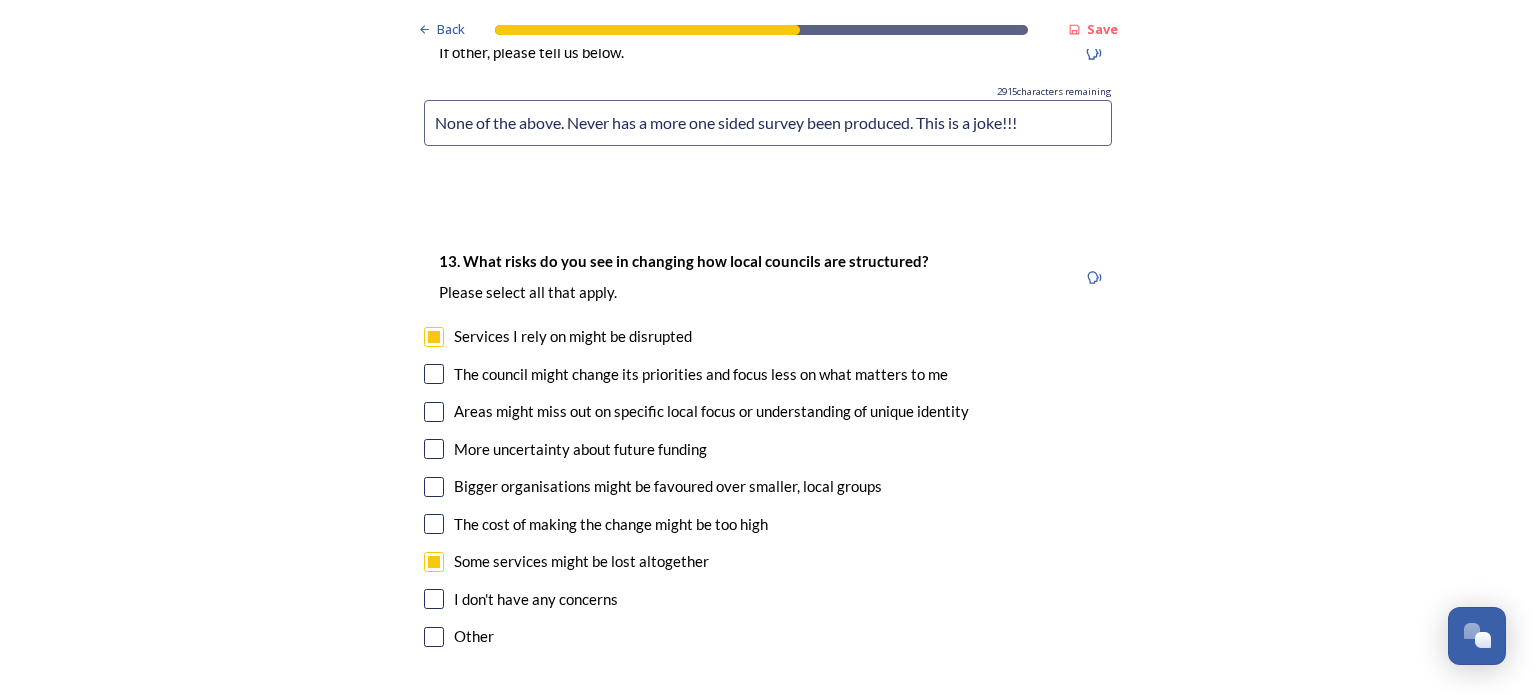 click at bounding box center [434, 374] 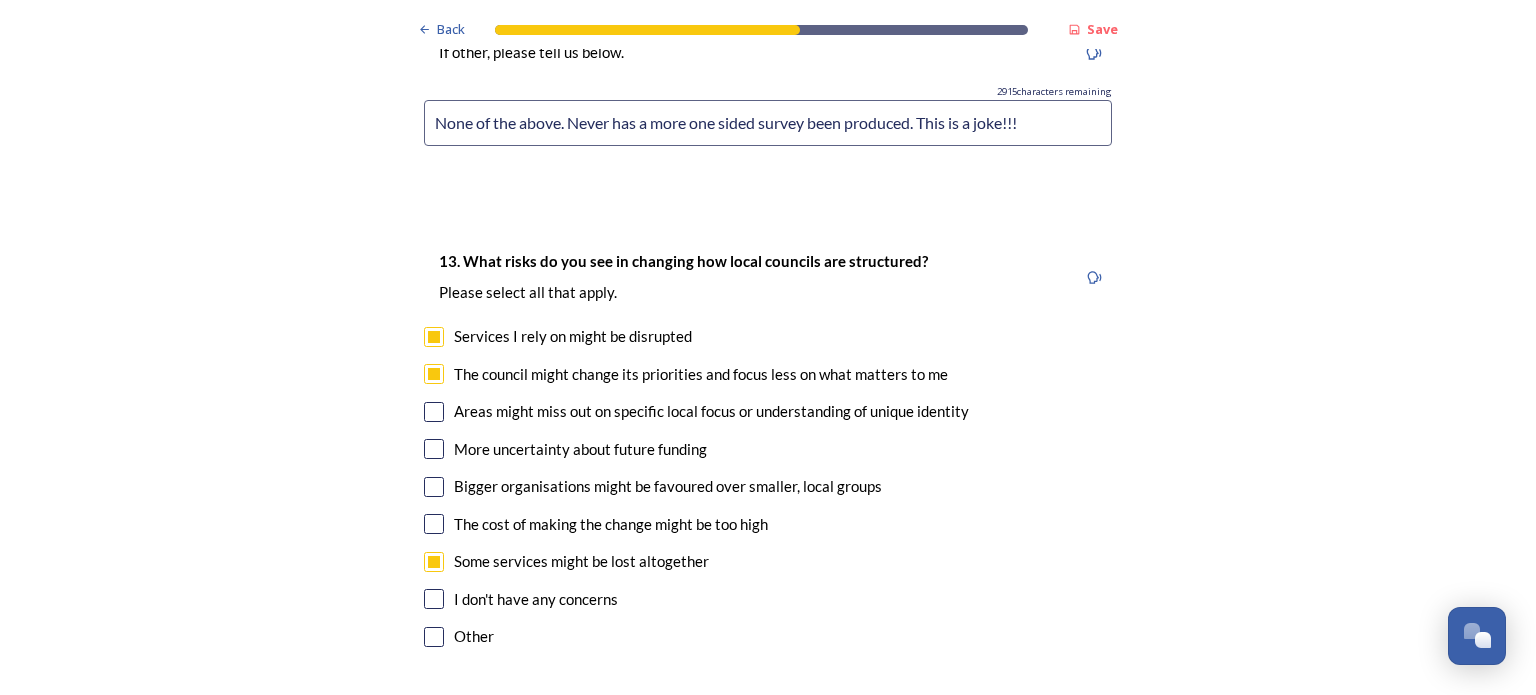 click at bounding box center [434, 449] 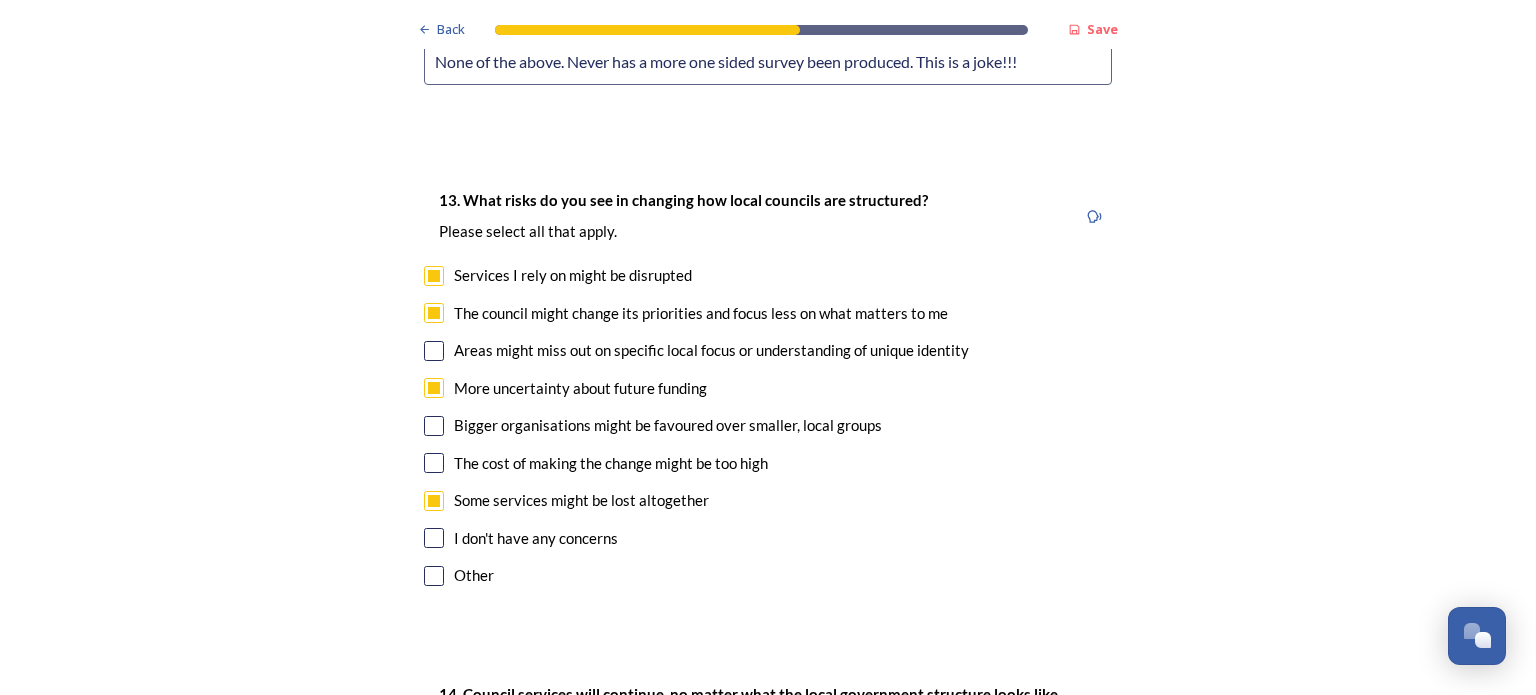 scroll, scrollTop: 4420, scrollLeft: 0, axis: vertical 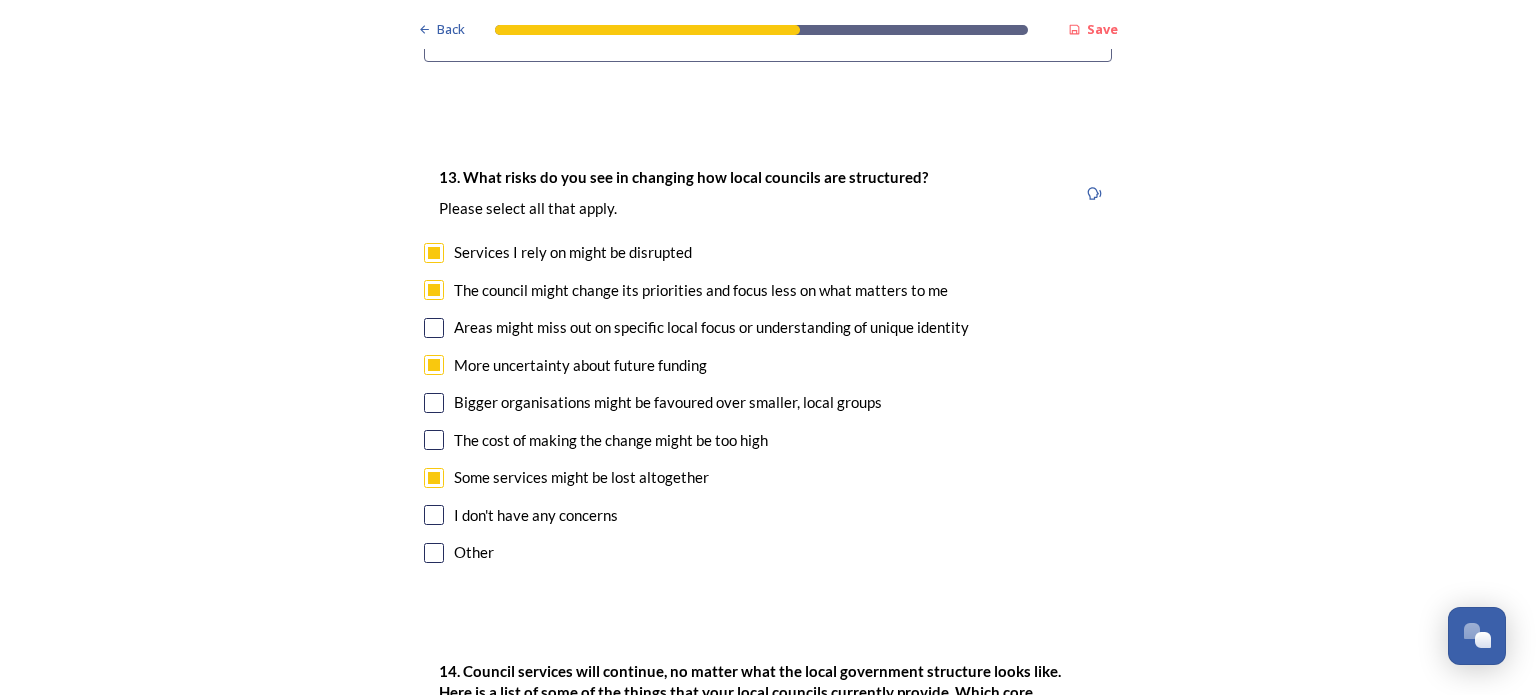 click at bounding box center [434, 553] 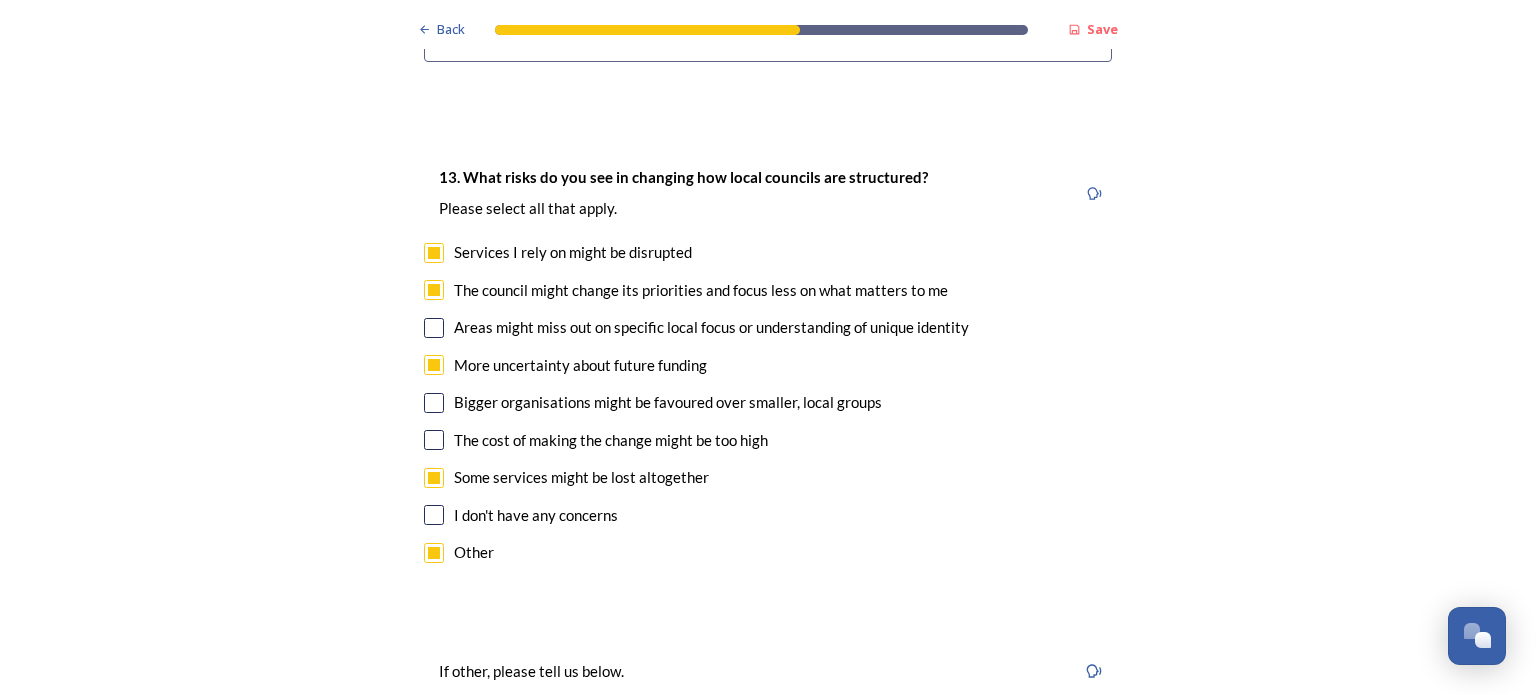 click at bounding box center (768, 742) 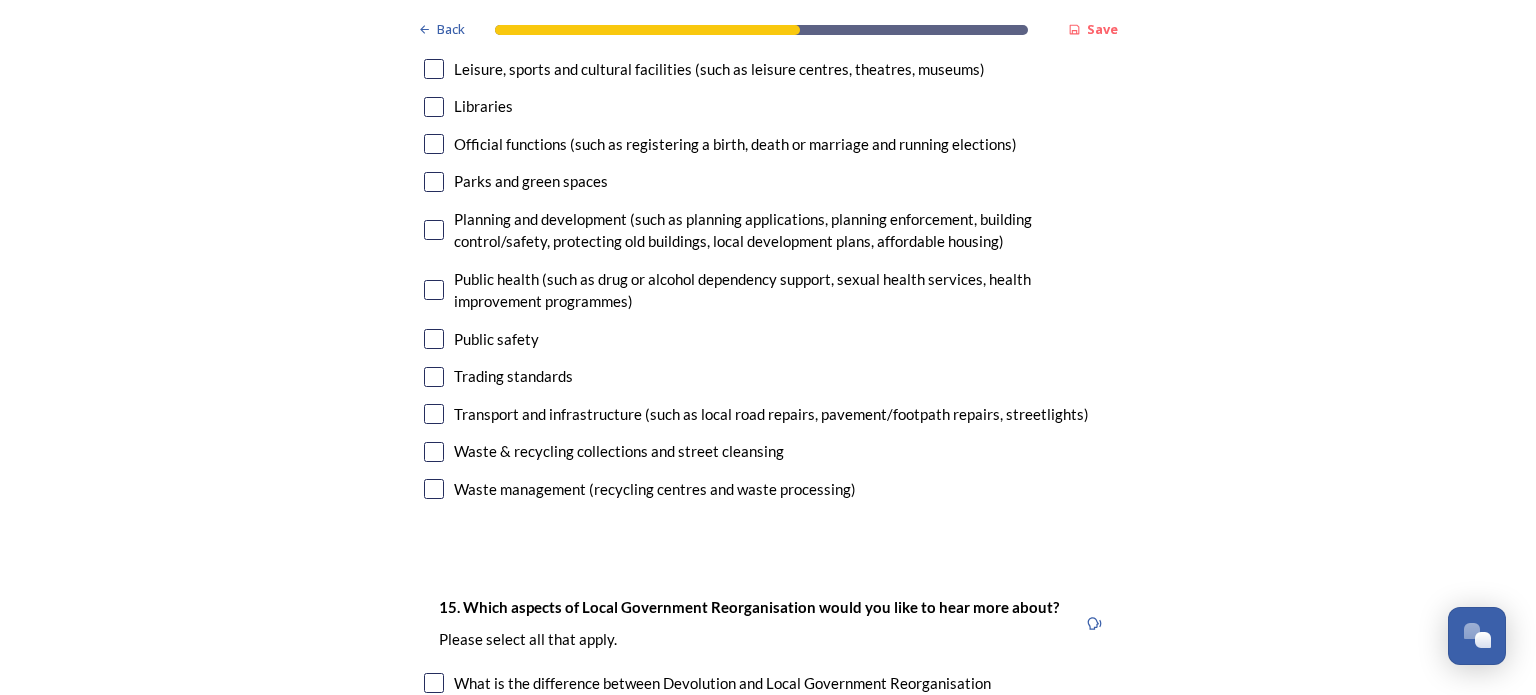 scroll, scrollTop: 5723, scrollLeft: 0, axis: vertical 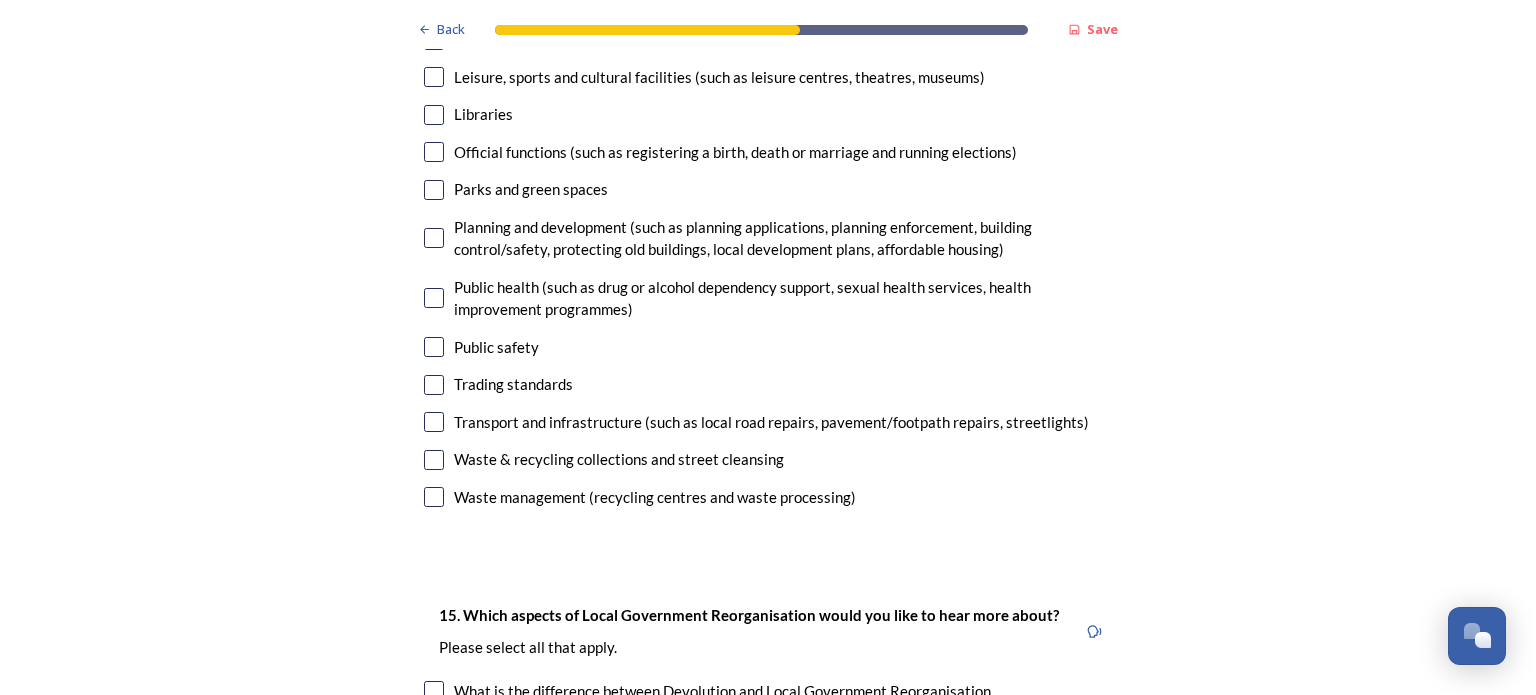 type on "Things will only get worse for me a resident of [GEOGRAPHIC_DATA]." 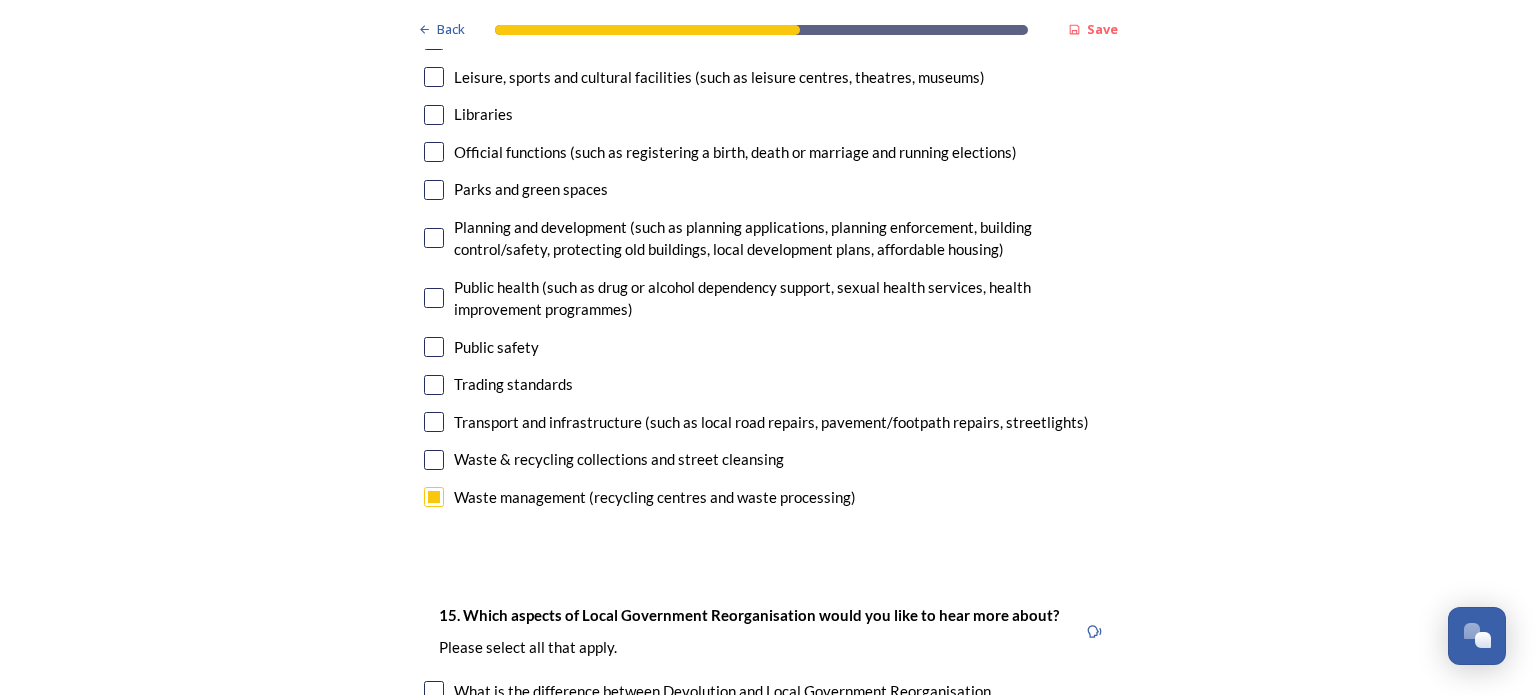 click on "14. Council services will continue, no matter what the local government structure looks like. Here is a list of some of the things that your local councils currently provide. ﻿Which core services do you think would benefit most from integration or simplification?  Please select up to five options. 4  choice(s) remaining Adult social care   Children's services (such as looked-after children, those with special educational needs or disability, fostering or adoption) Communities (such as public events, activities for young people or families)   Council tax collections Economic development (such as support for local businesses, grant funding, supporting local attractions, tourism - encouraging visitors)  Education (such as school admissions, transport, special educational need provision)  Environmental health and licensing (food safety inspections, licences for businesses such as taxis and alcohol, getting rid of pests) Housing and homeless prevention Libraries Parks and green spaces Public safety" at bounding box center (768, 39) 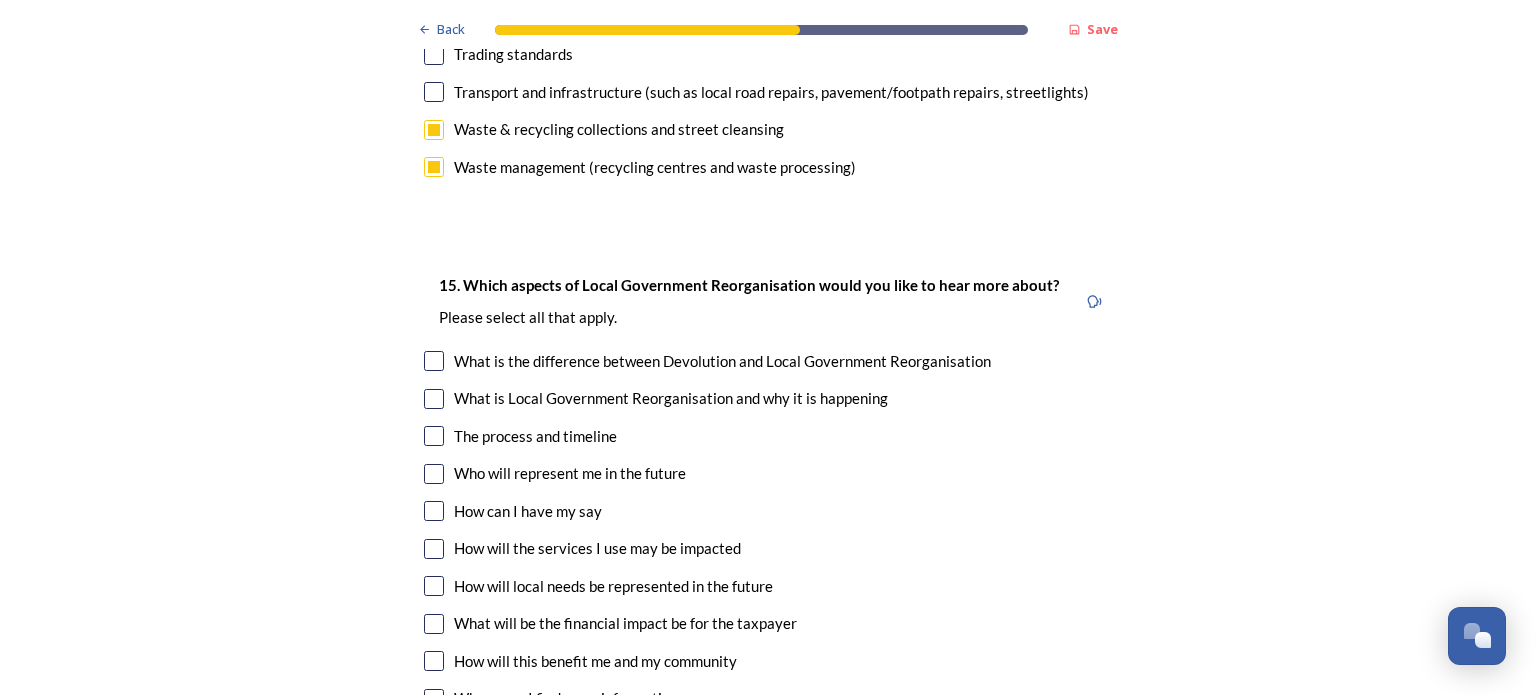 scroll, scrollTop: 6056, scrollLeft: 0, axis: vertical 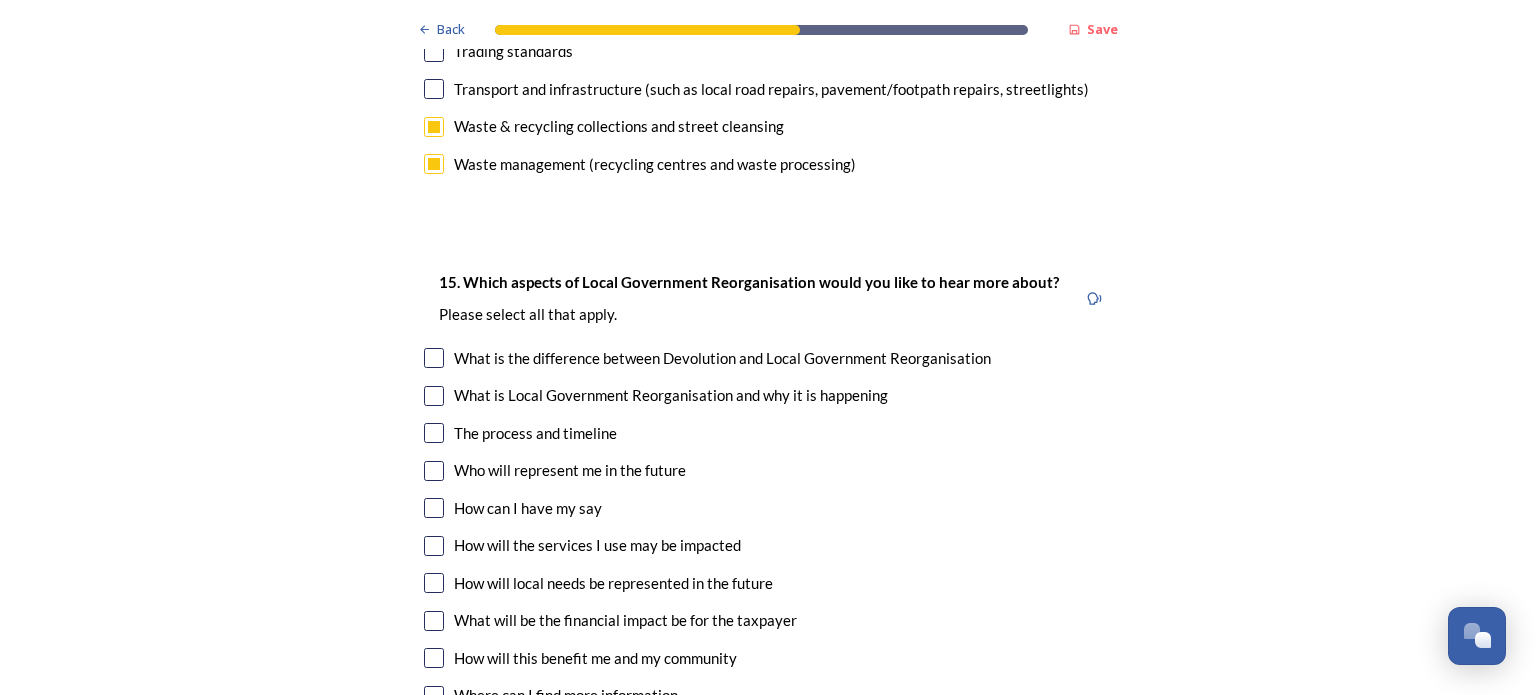 click at bounding box center (434, 471) 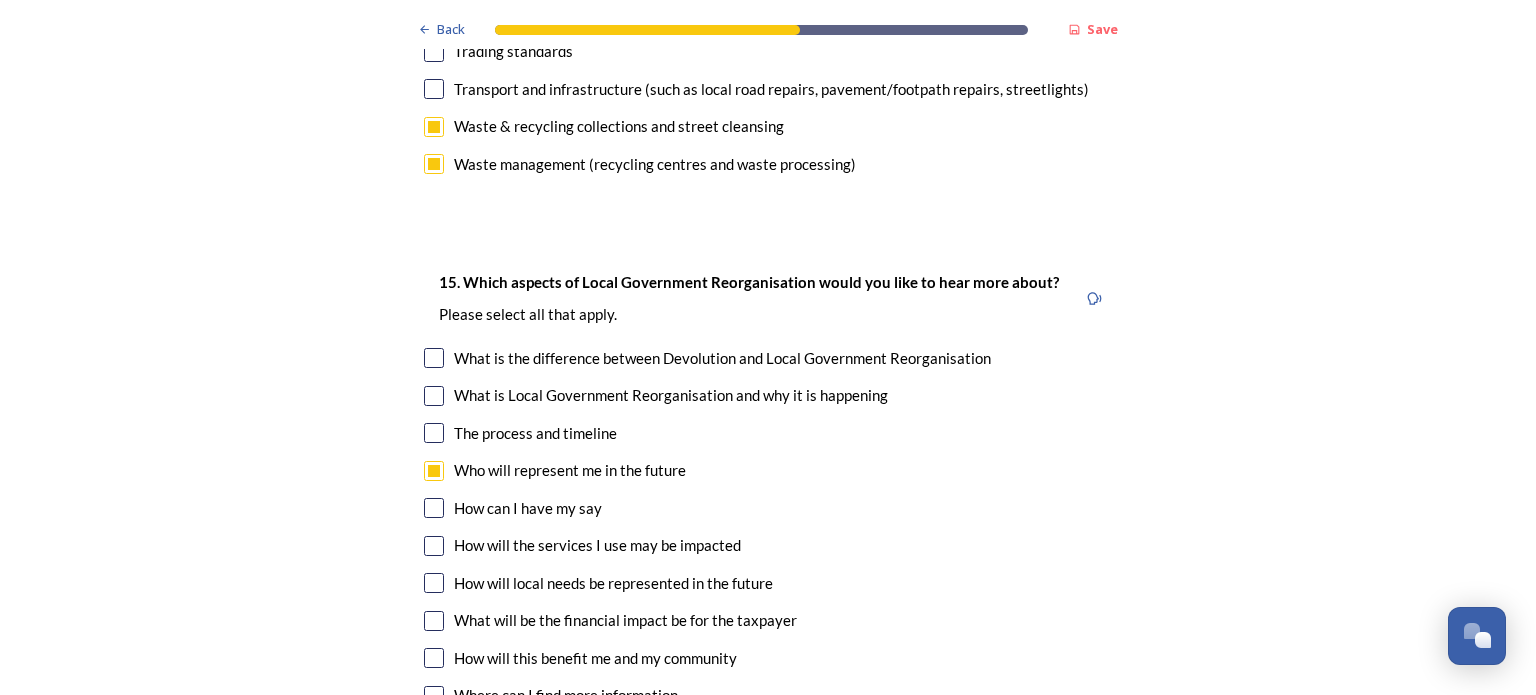 click at bounding box center (434, 508) 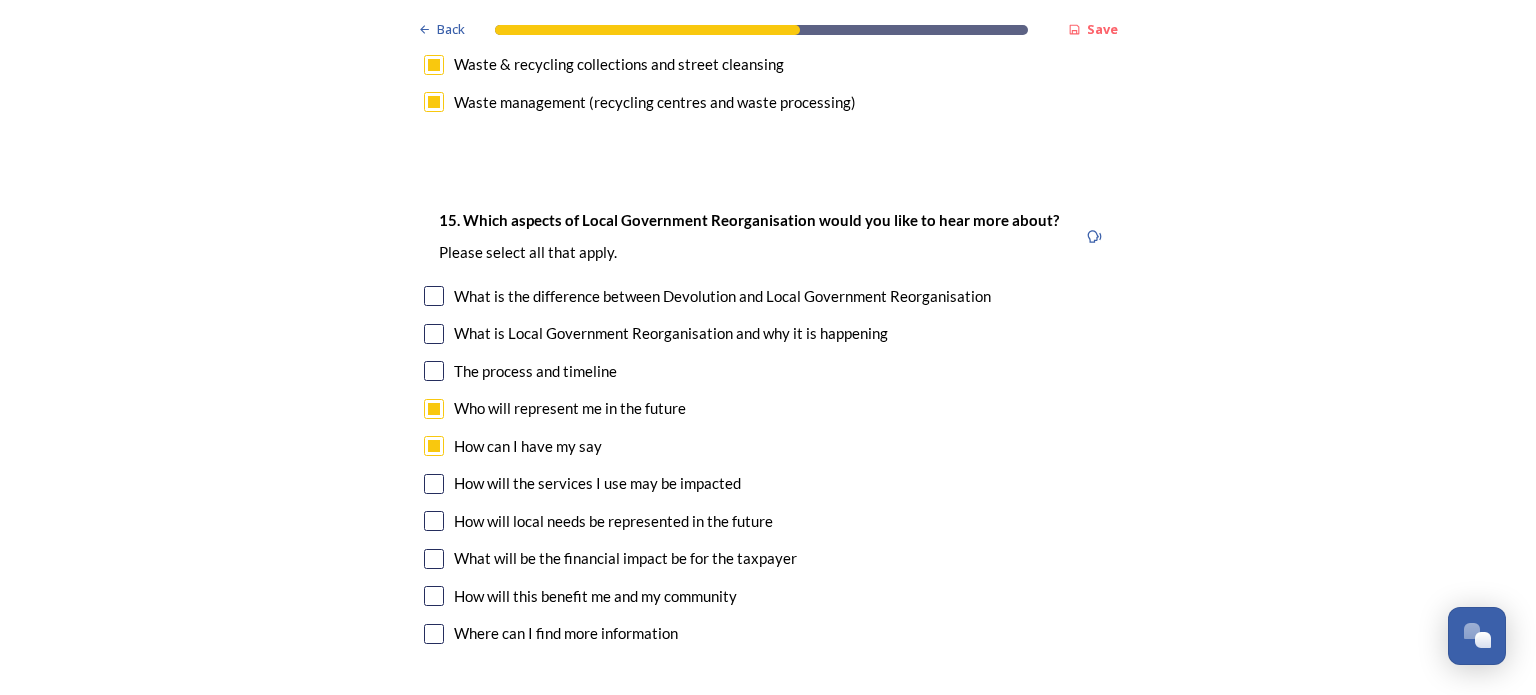 scroll, scrollTop: 6131, scrollLeft: 0, axis: vertical 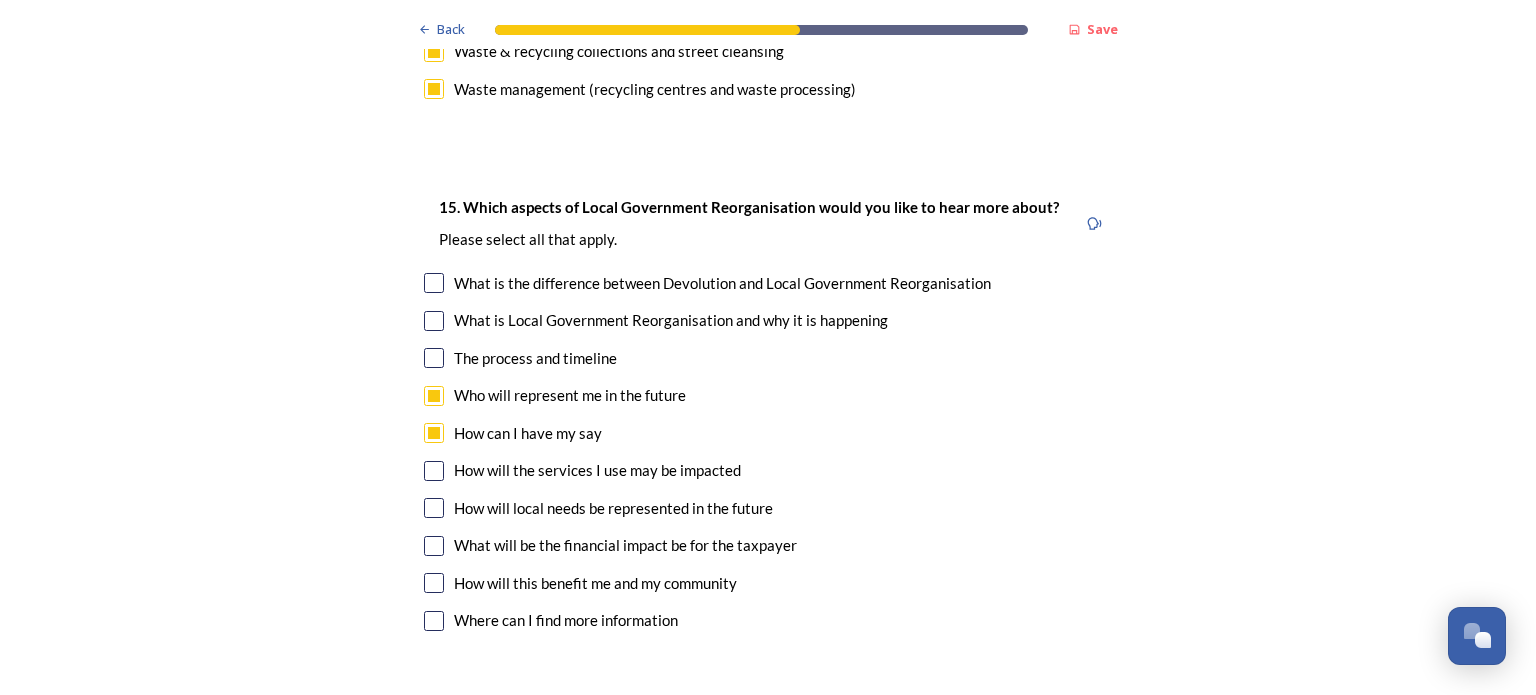 click at bounding box center (434, 508) 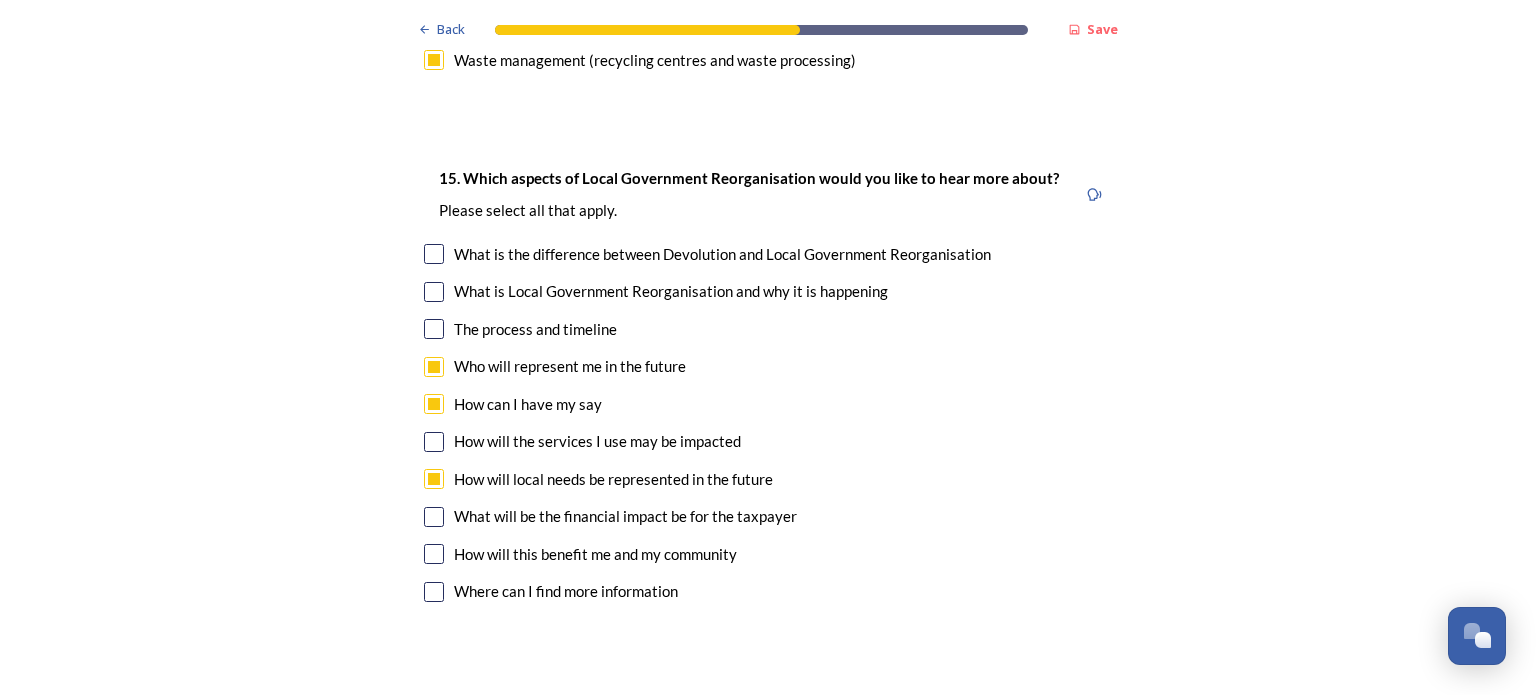 scroll, scrollTop: 6162, scrollLeft: 0, axis: vertical 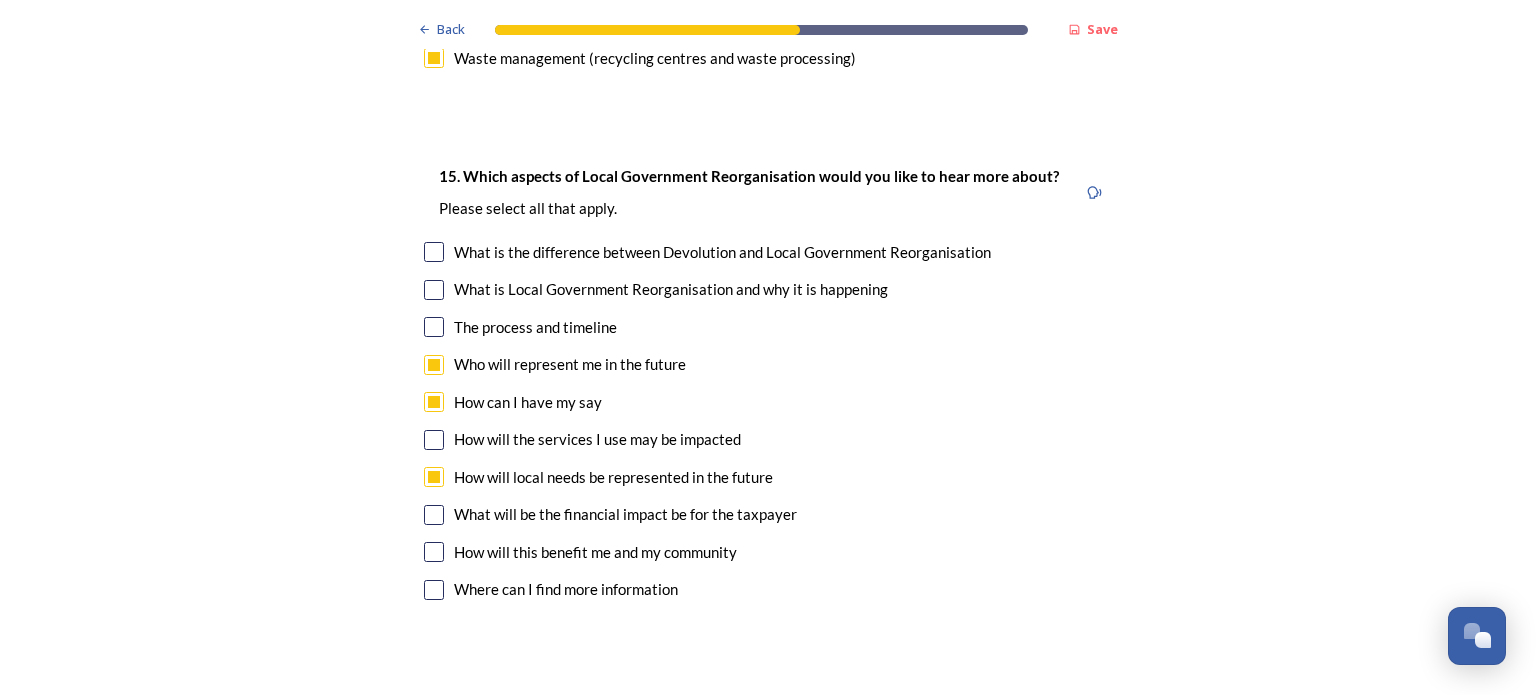 click at bounding box center (434, 515) 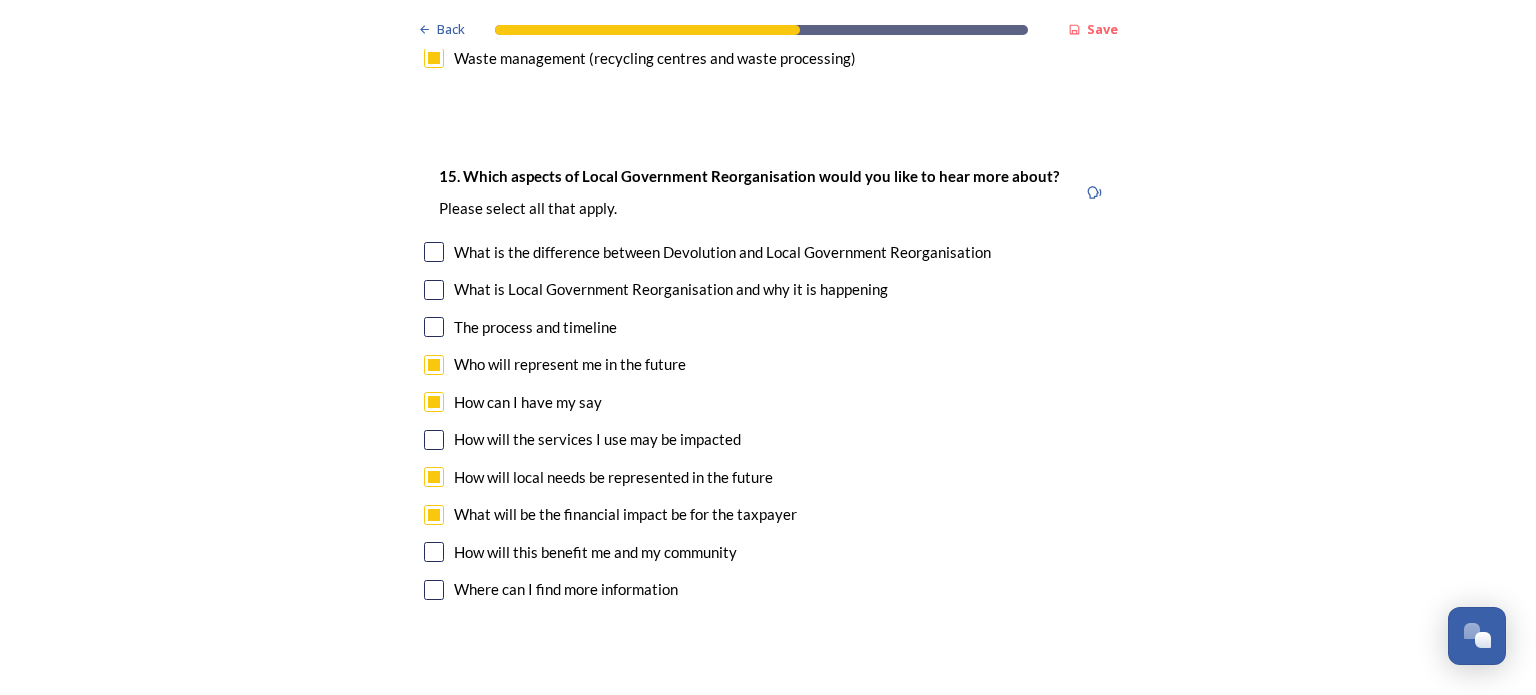 click at bounding box center [434, 552] 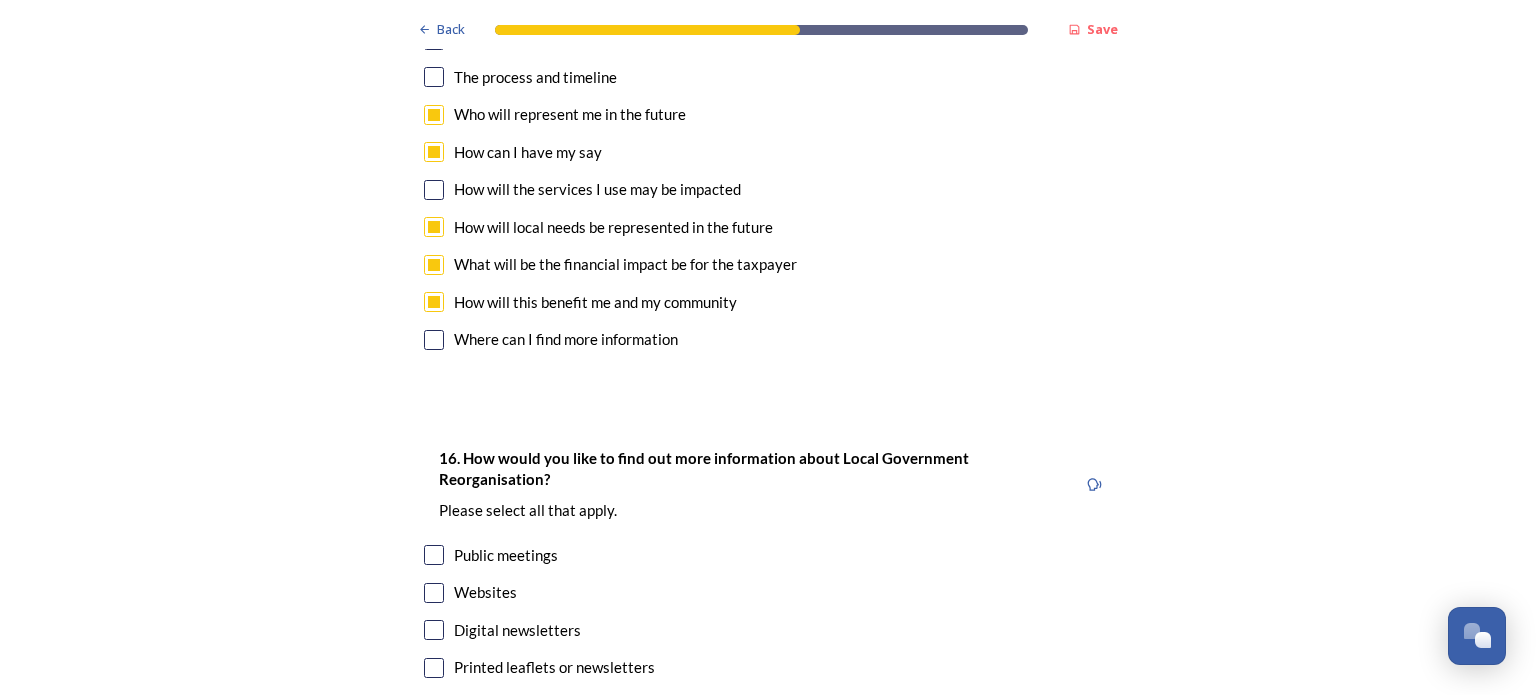 scroll, scrollTop: 6423, scrollLeft: 0, axis: vertical 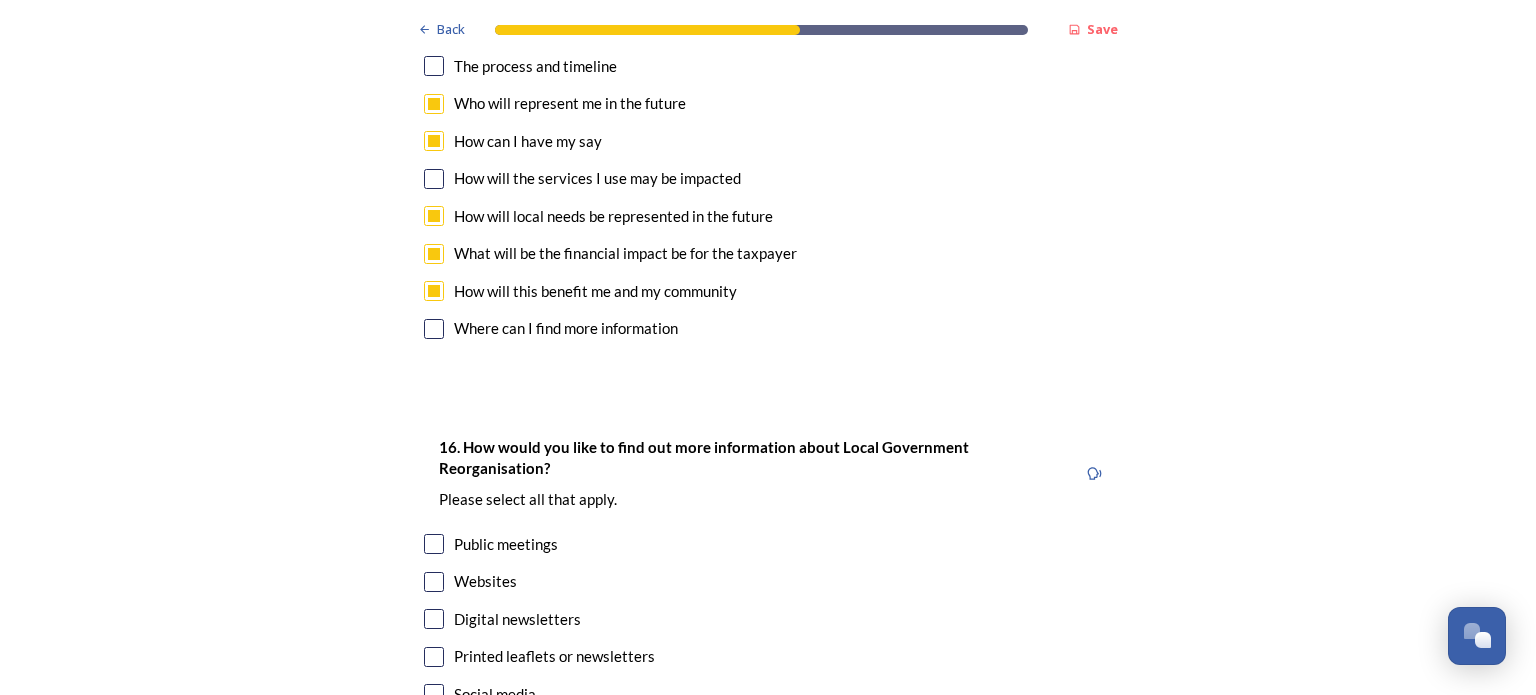 click at bounding box center [434, 544] 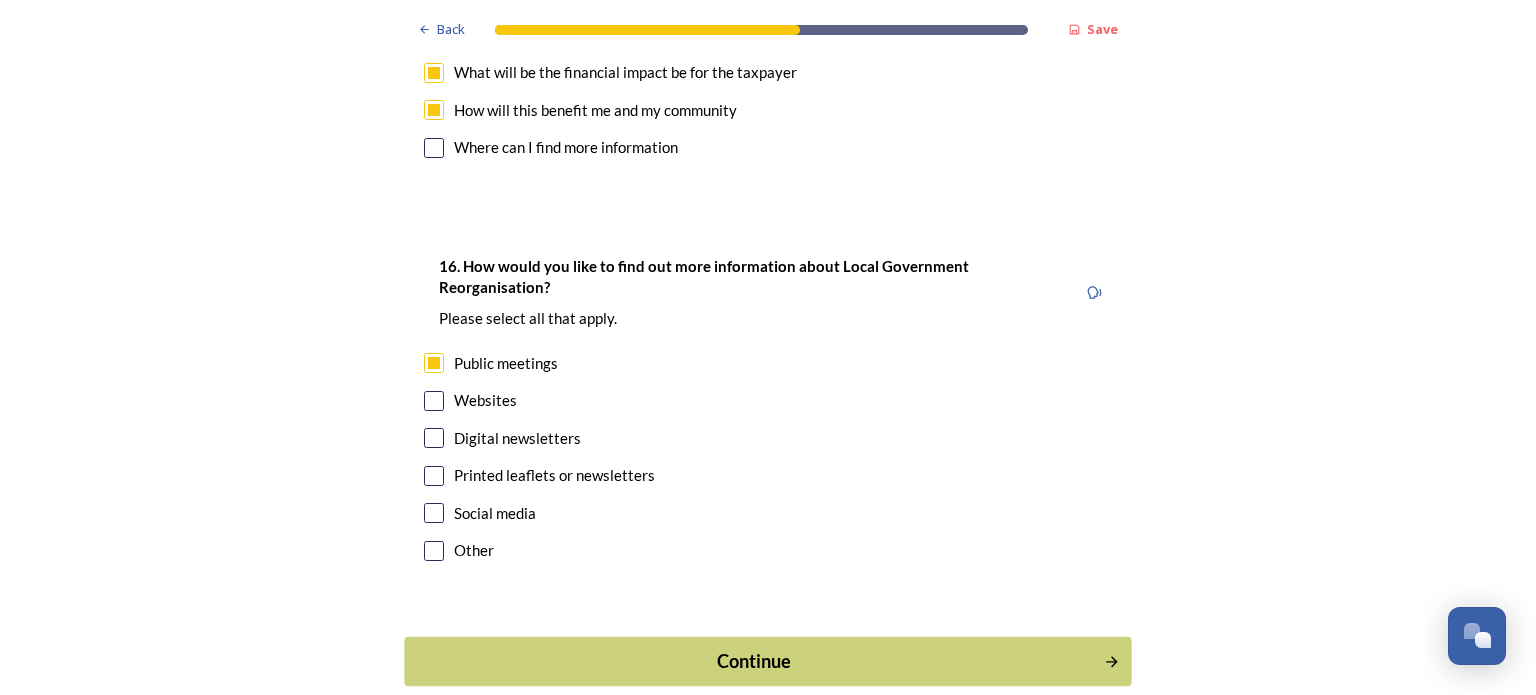 scroll, scrollTop: 6605, scrollLeft: 0, axis: vertical 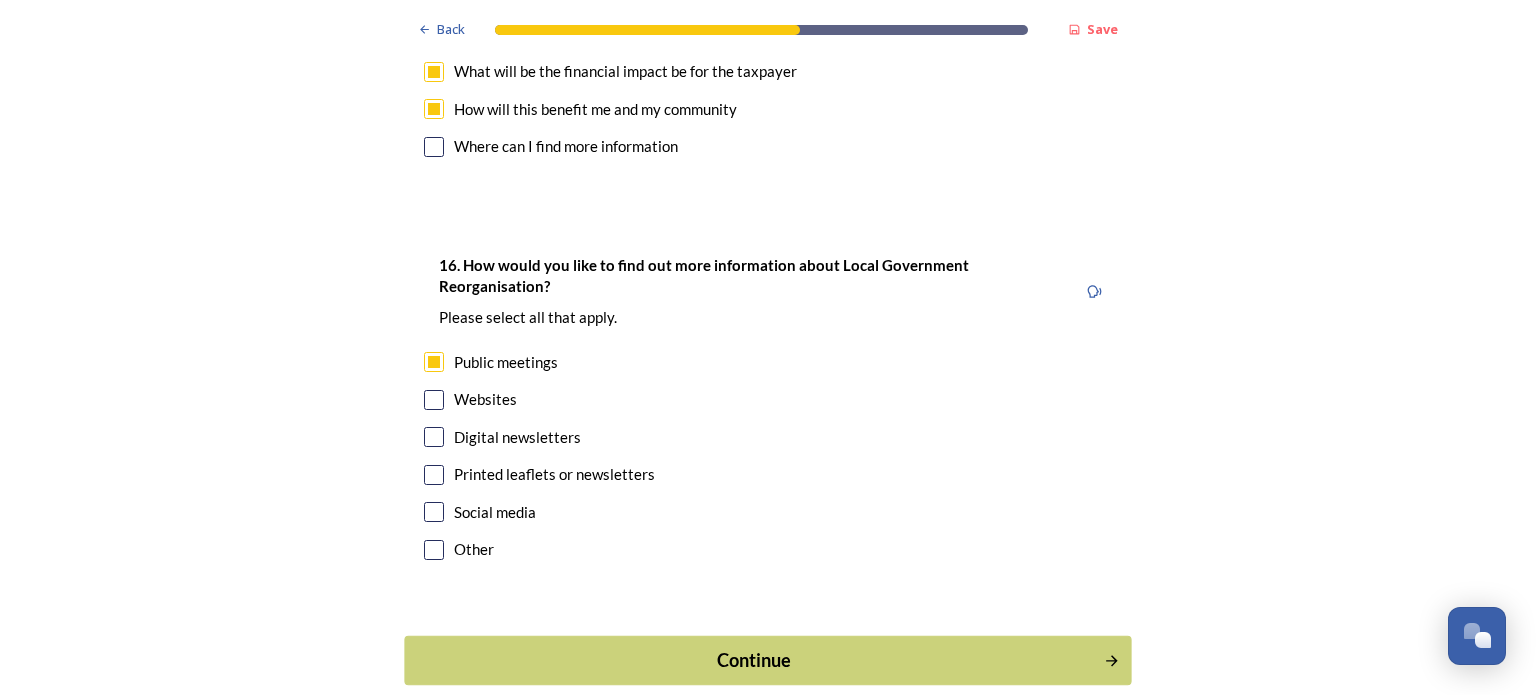 click on "Continue" at bounding box center [767, 660] 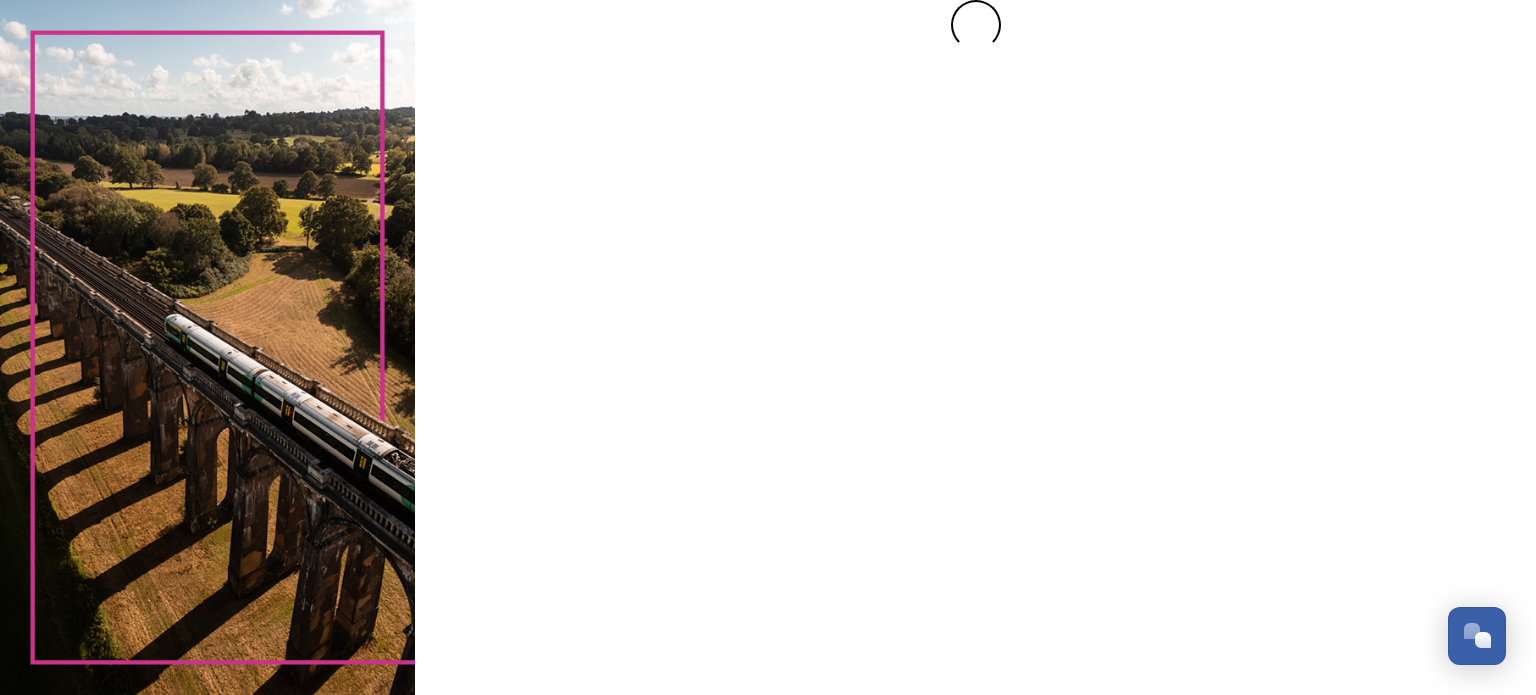 scroll, scrollTop: 0, scrollLeft: 0, axis: both 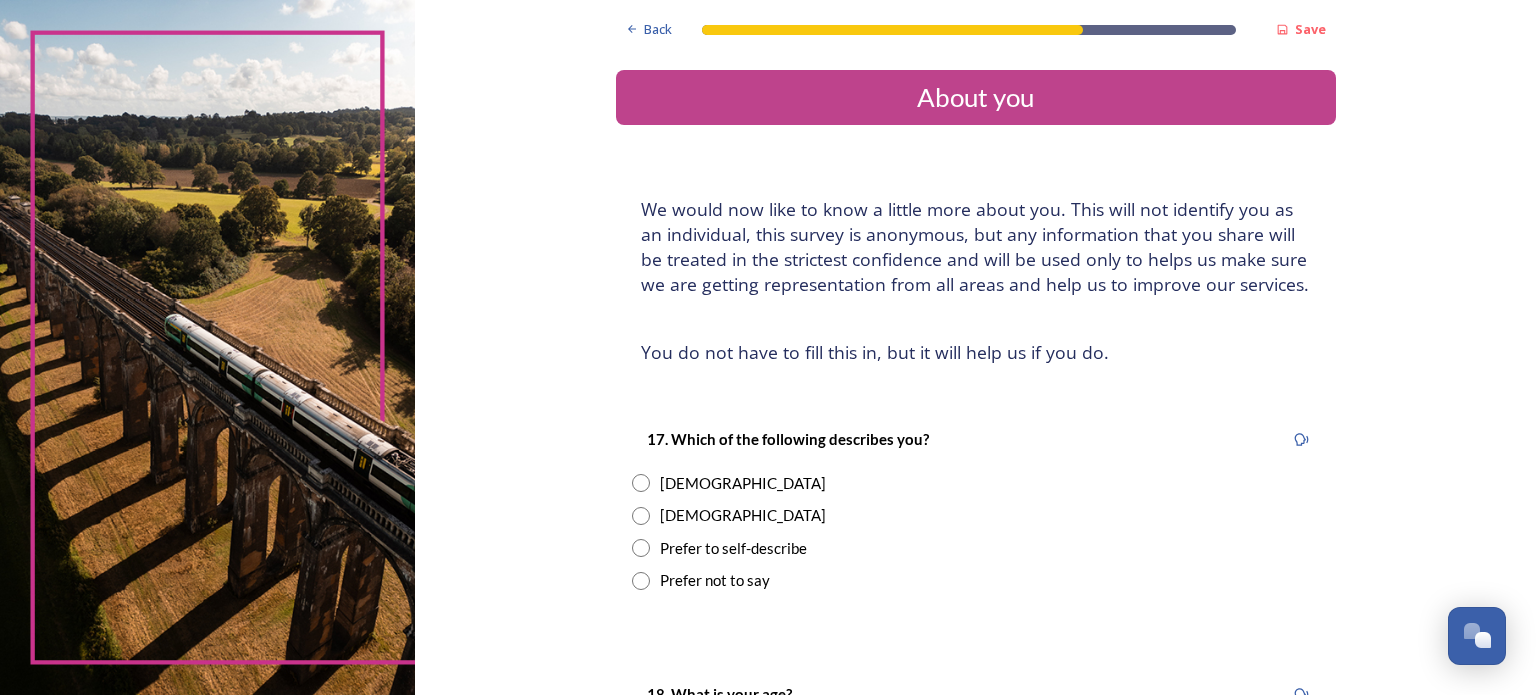 click at bounding box center [641, 516] 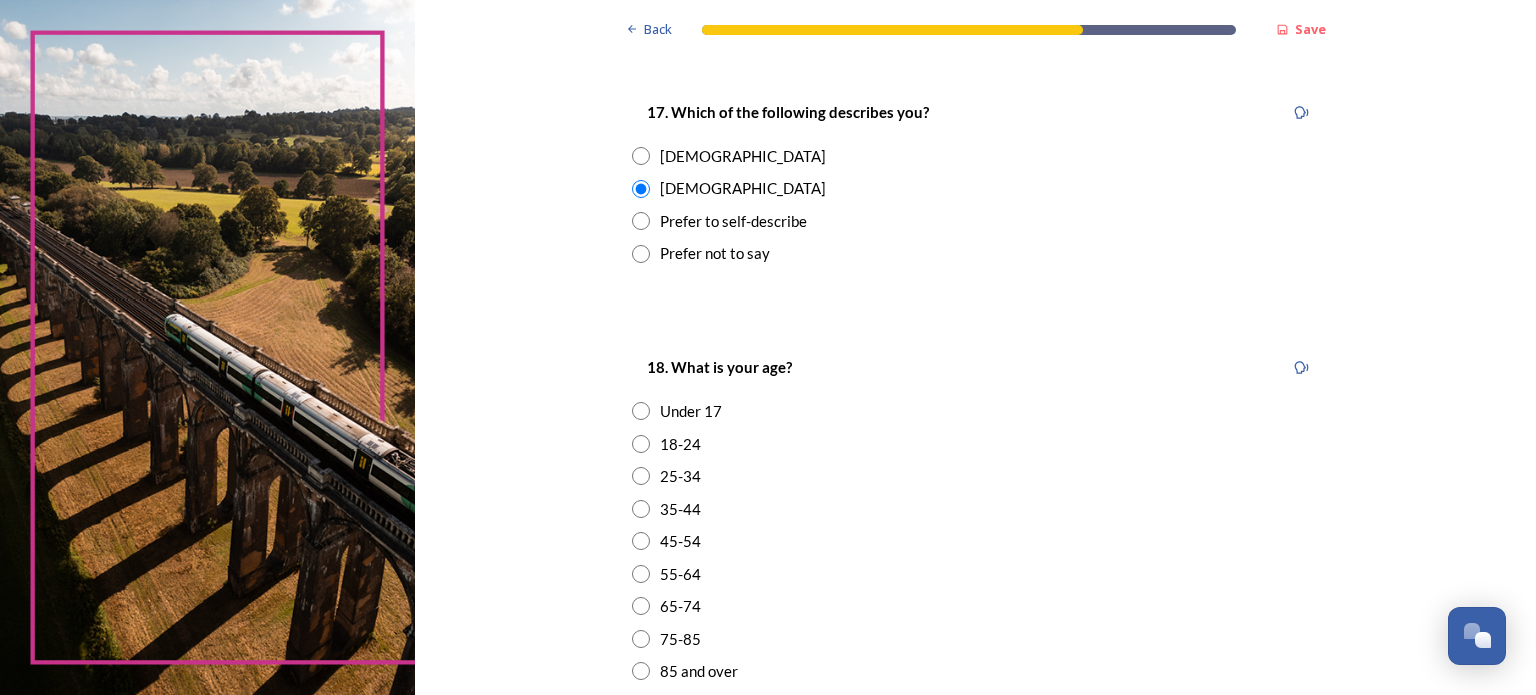 scroll, scrollTop: 418, scrollLeft: 0, axis: vertical 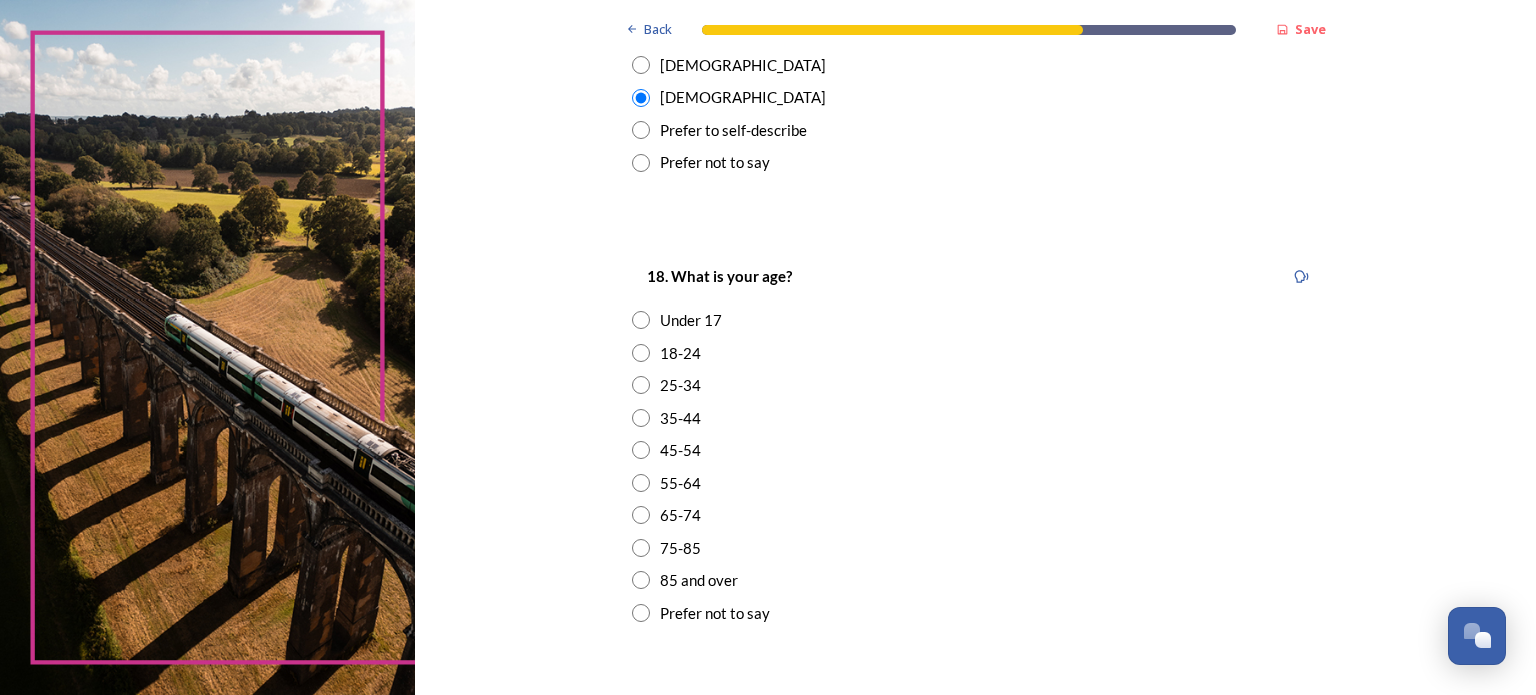 click at bounding box center [641, 450] 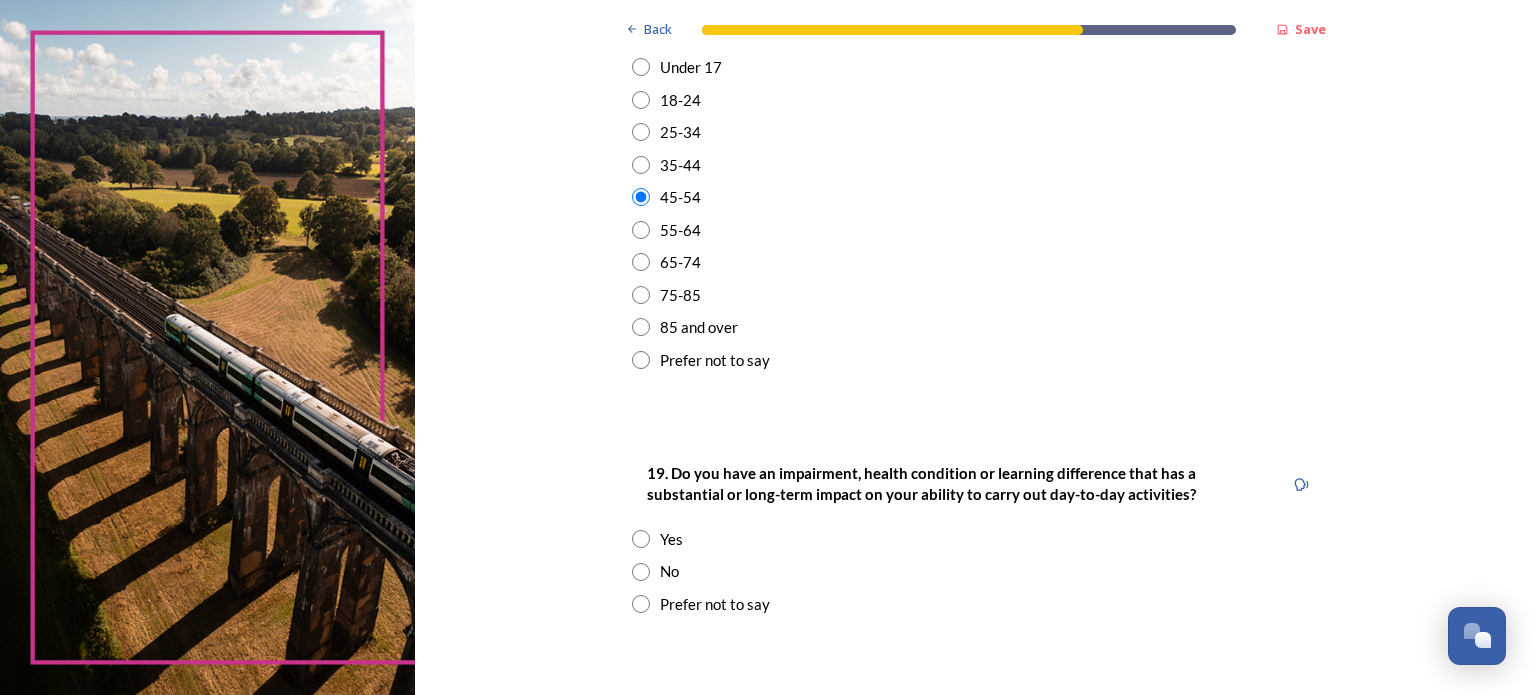 scroll, scrollTop: 674, scrollLeft: 0, axis: vertical 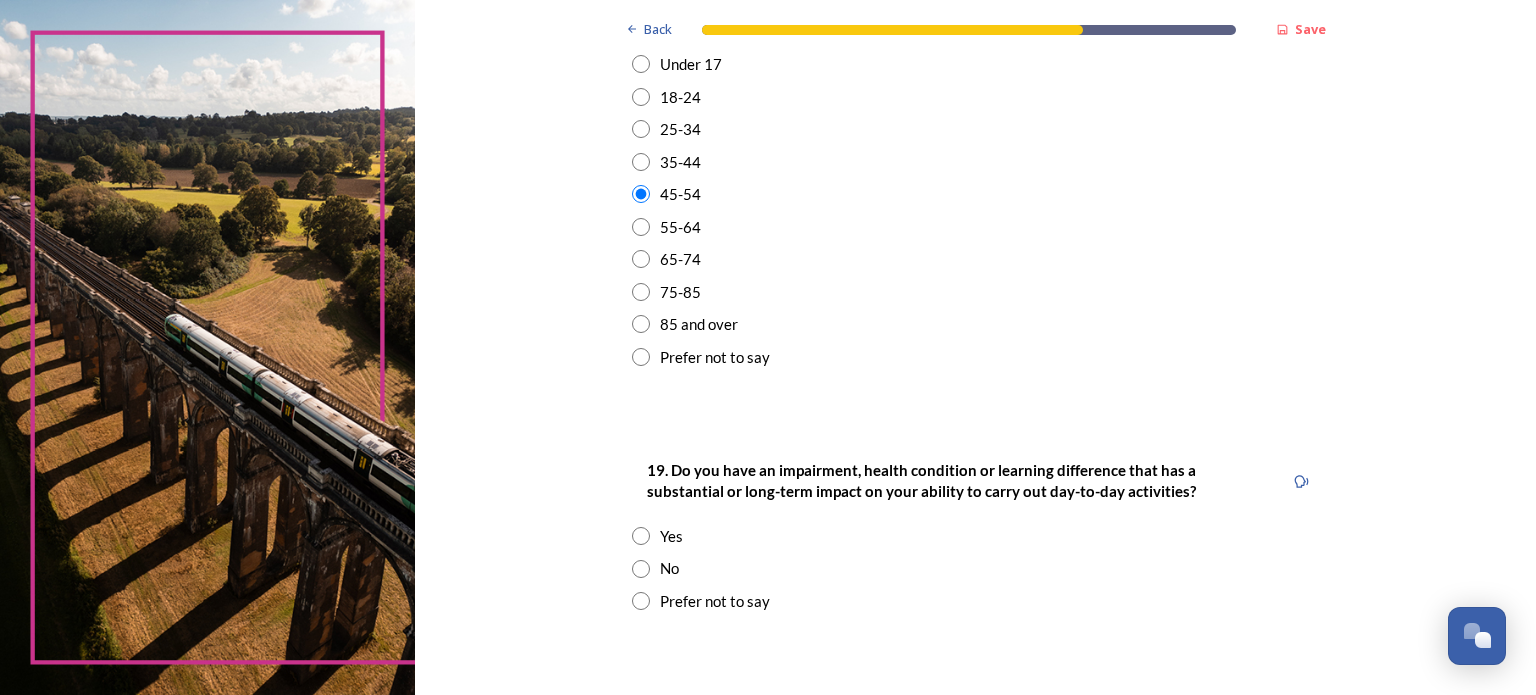 click at bounding box center [641, 569] 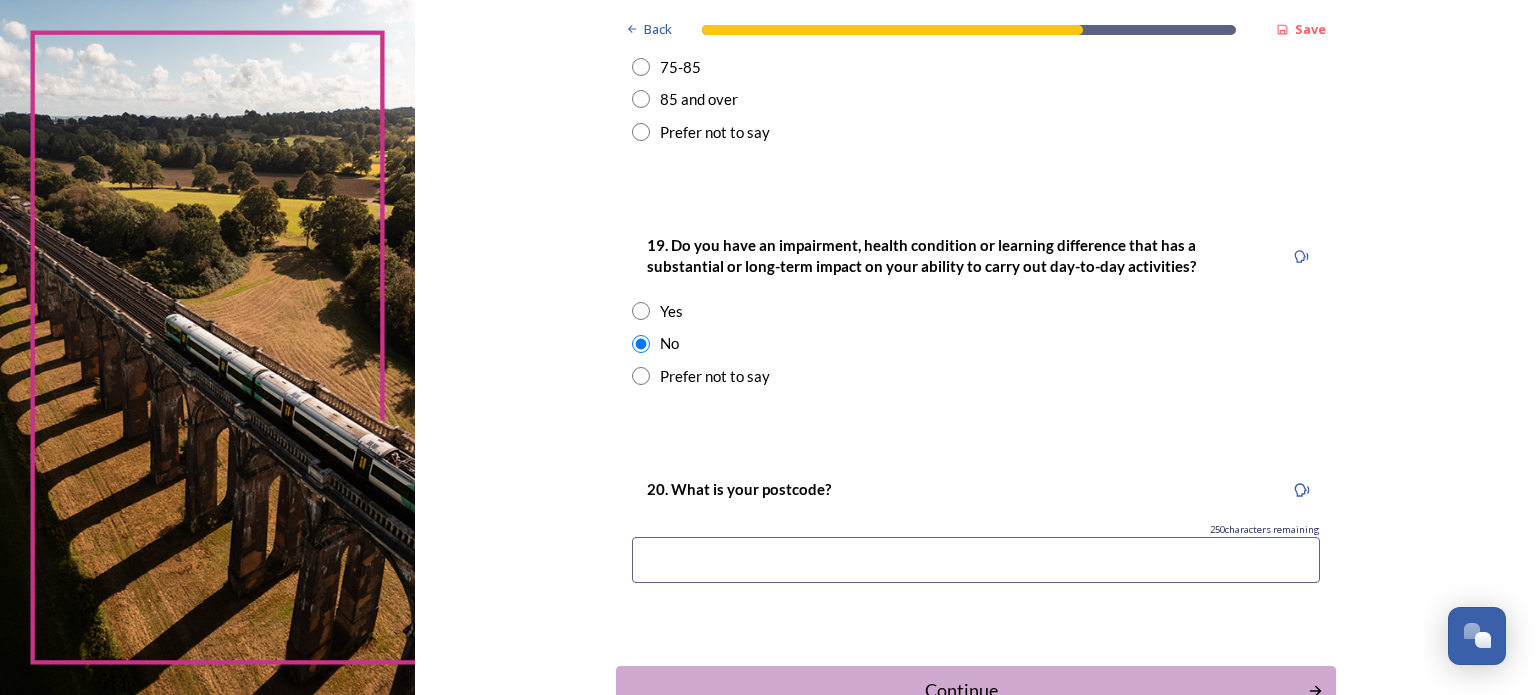 scroll, scrollTop: 1011, scrollLeft: 0, axis: vertical 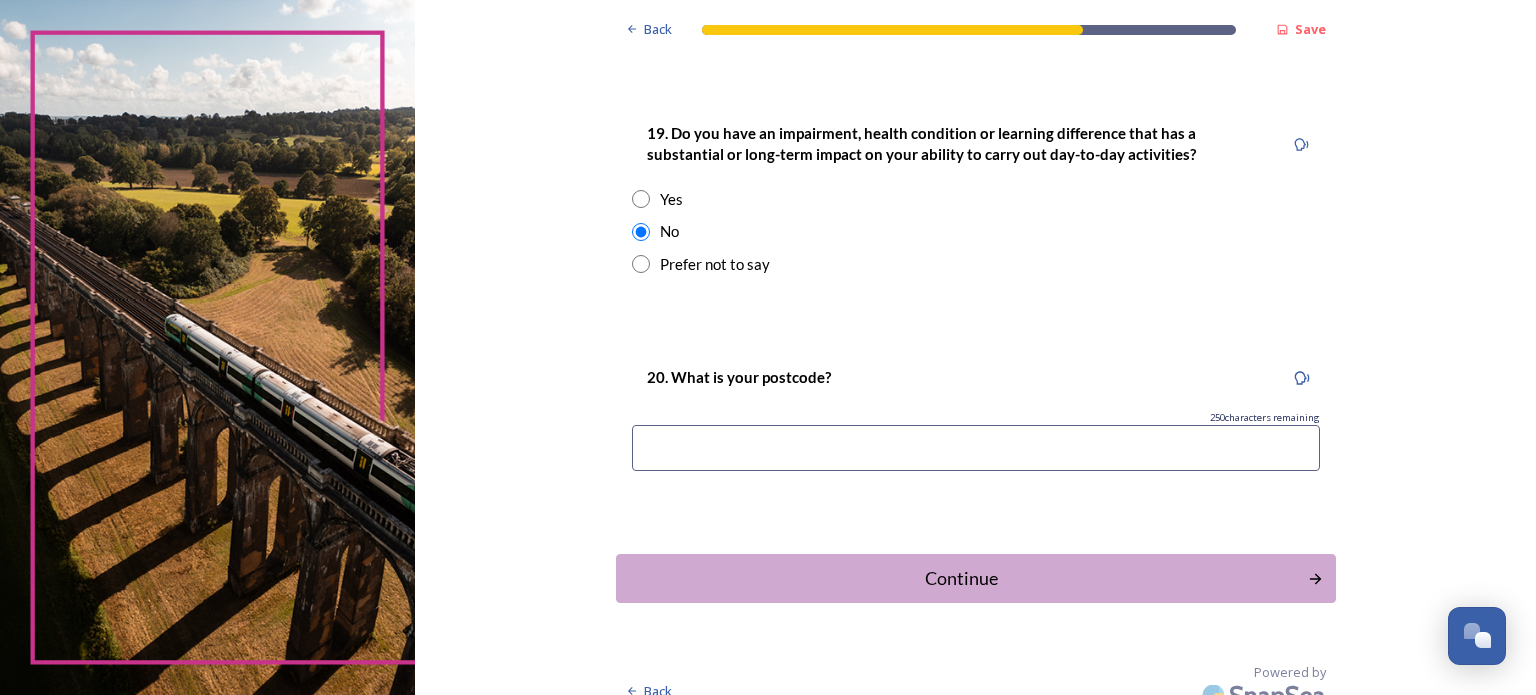 click at bounding box center (976, 448) 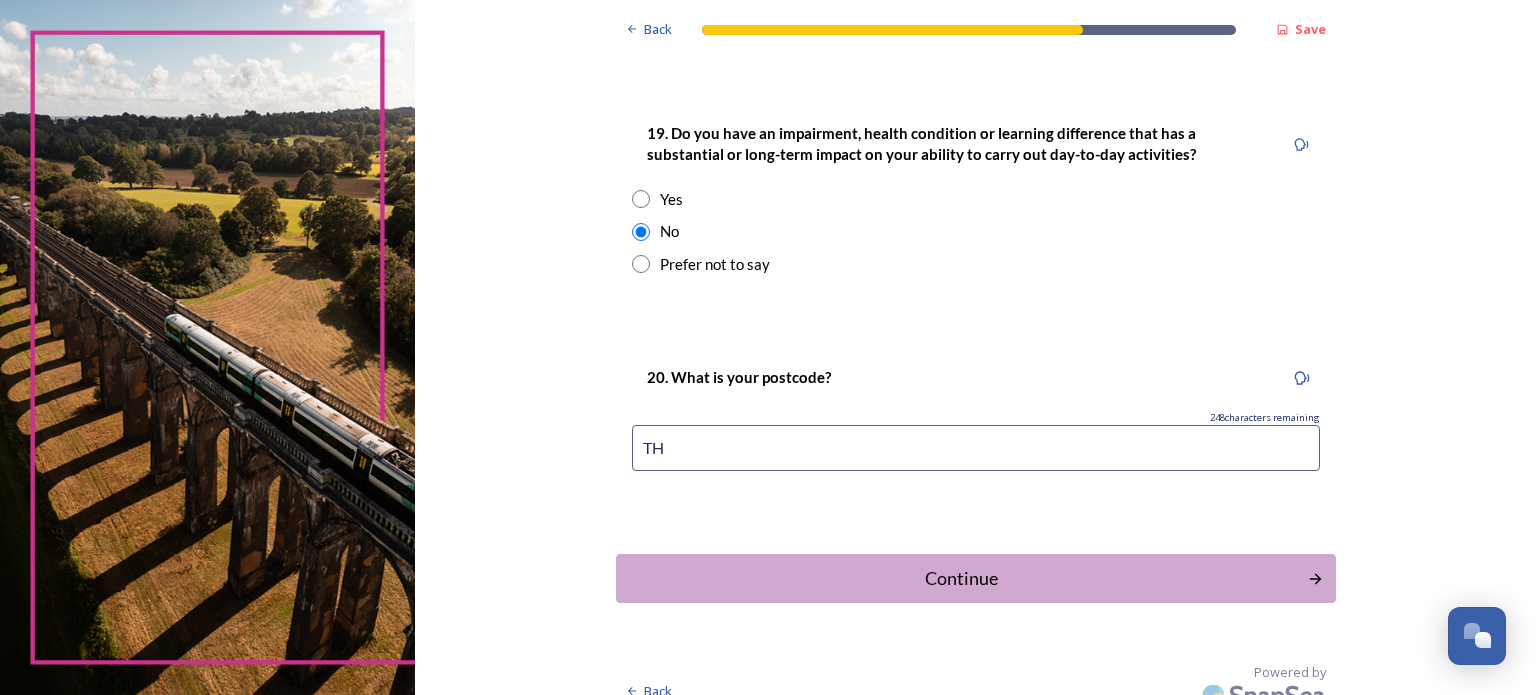 type on "T" 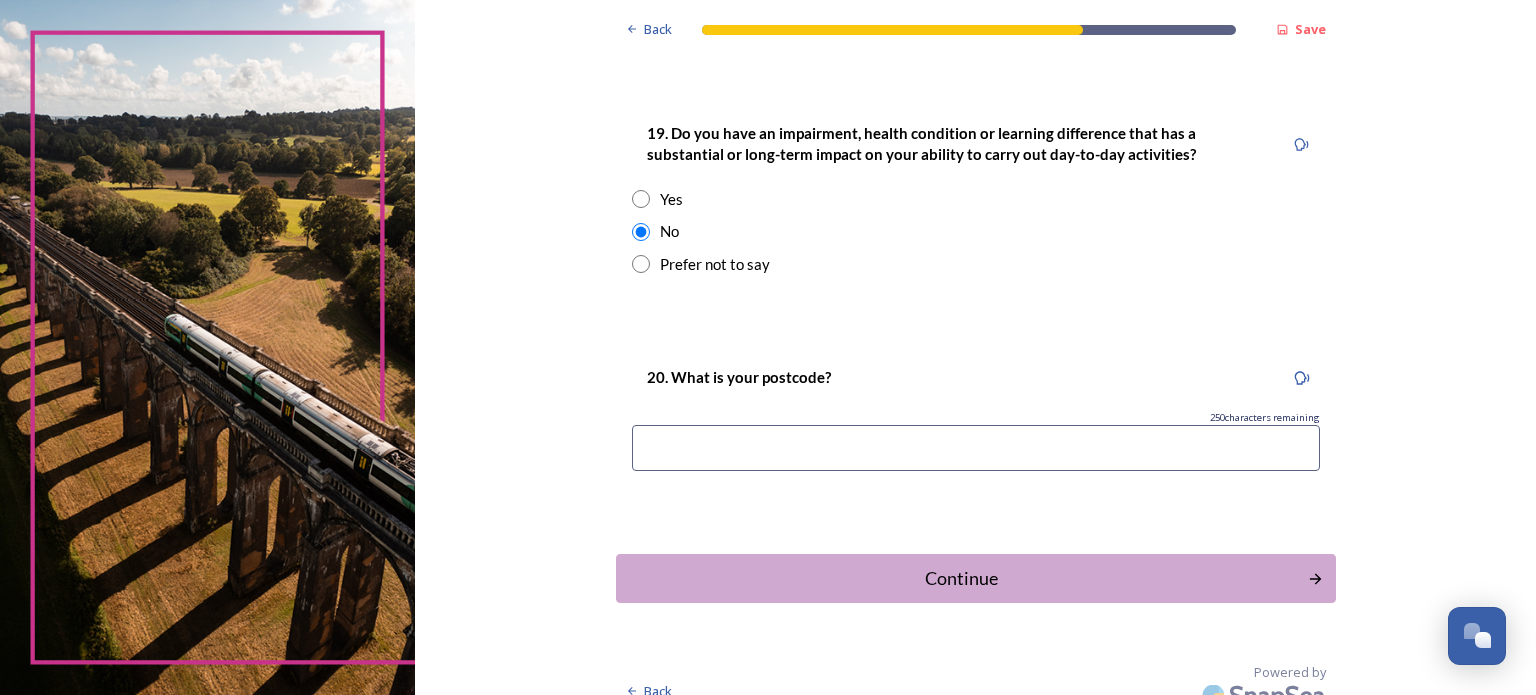 type on "T" 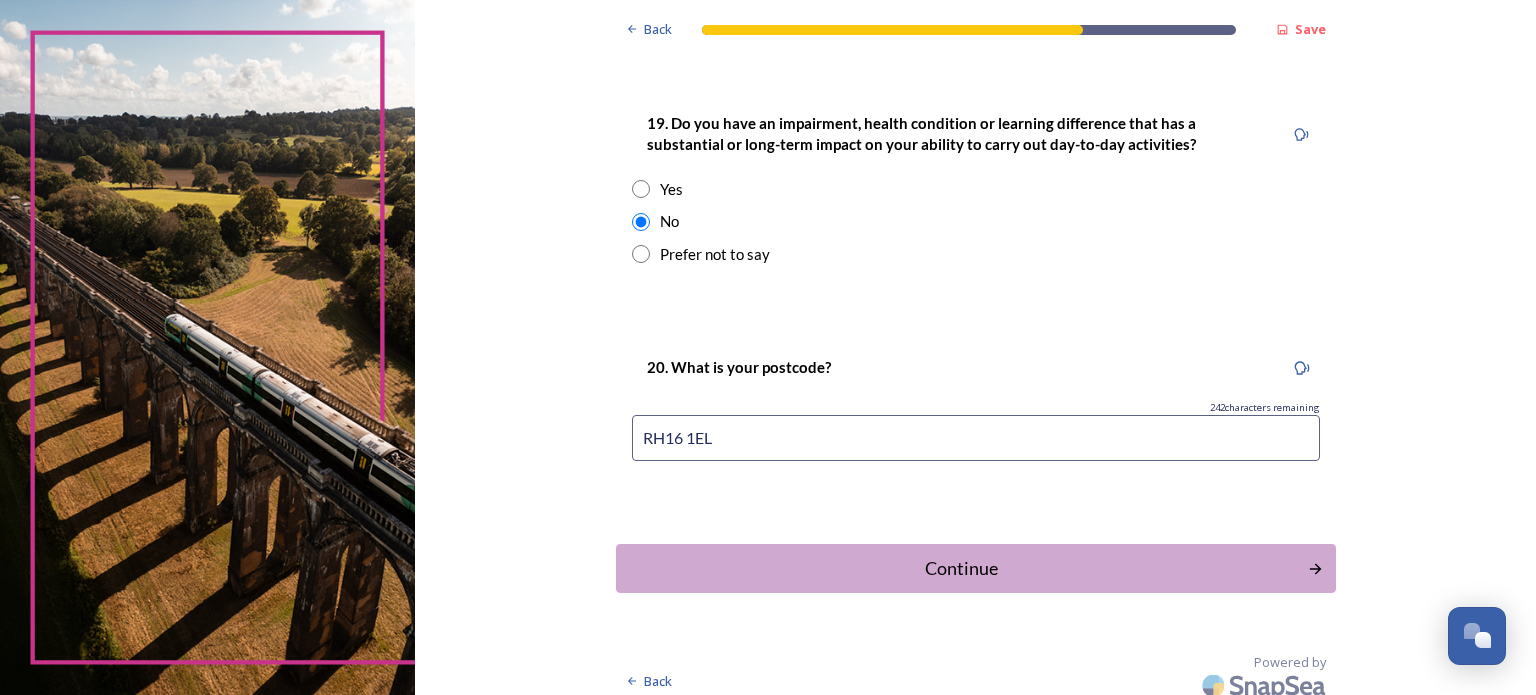 scroll, scrollTop: 1031, scrollLeft: 0, axis: vertical 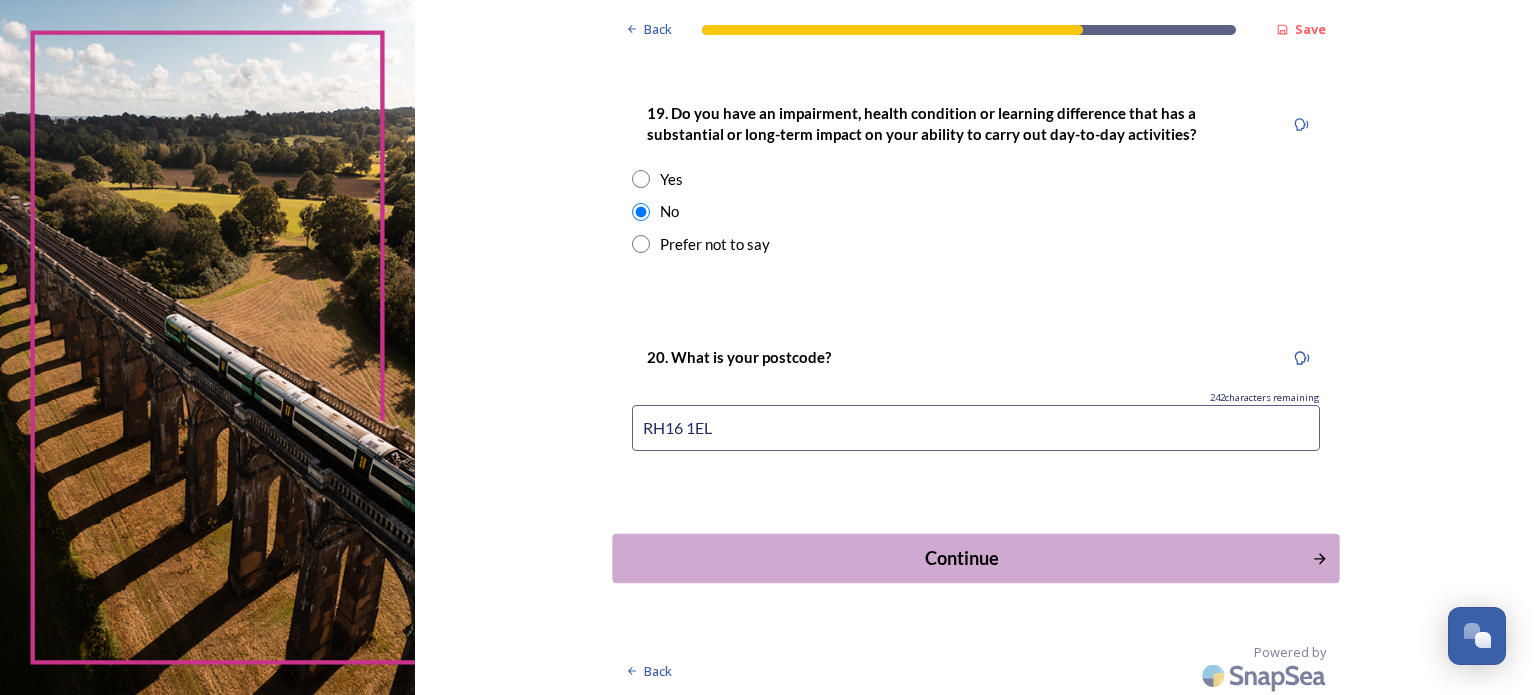 type on "RH16 1EL" 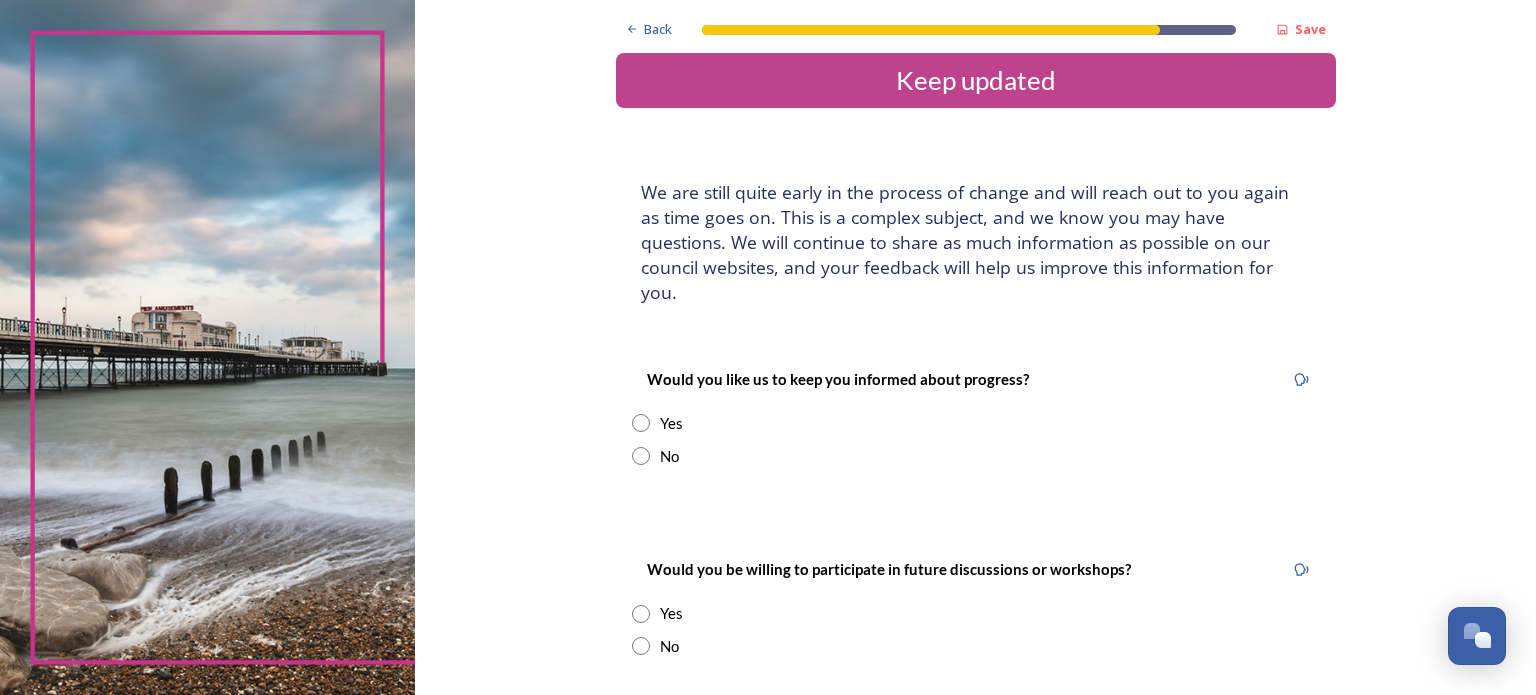 scroll, scrollTop: 168, scrollLeft: 0, axis: vertical 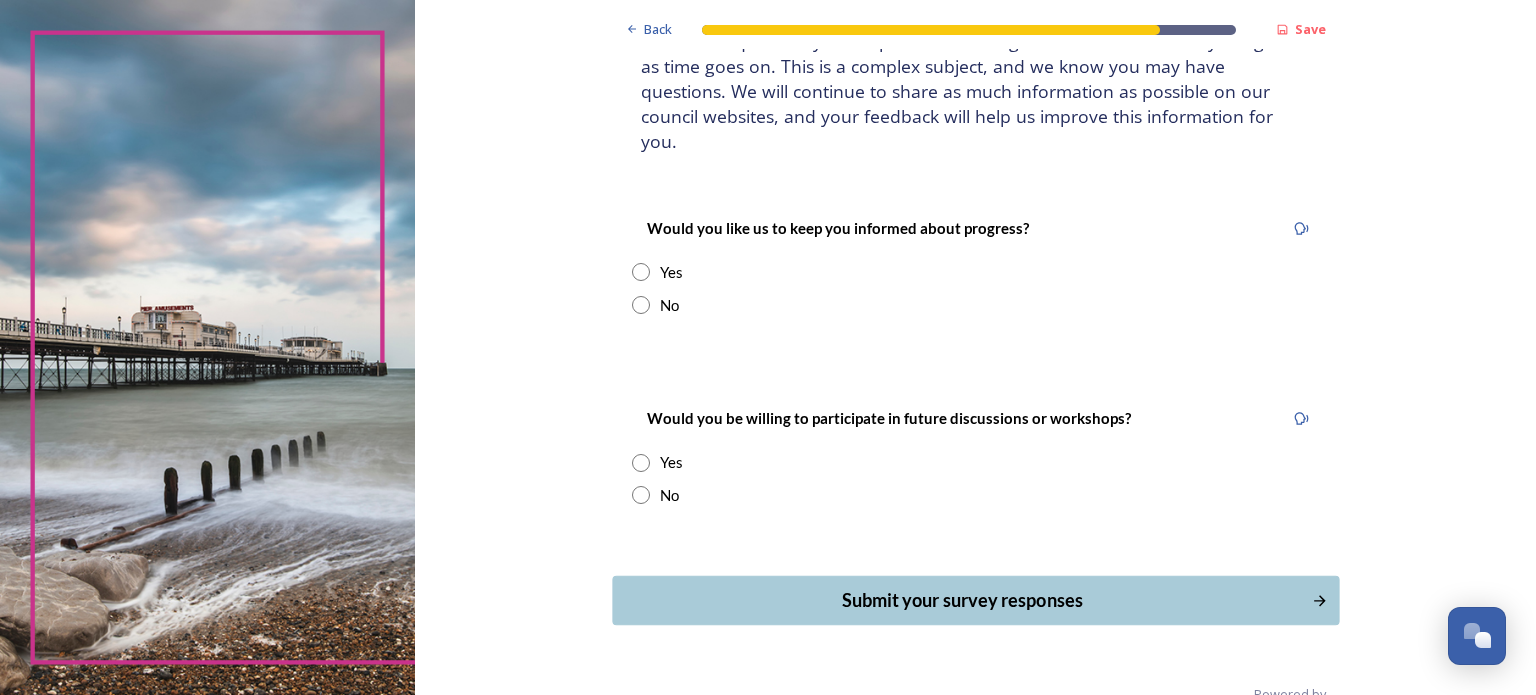 click on "Submit your survey responses" at bounding box center (961, 600) 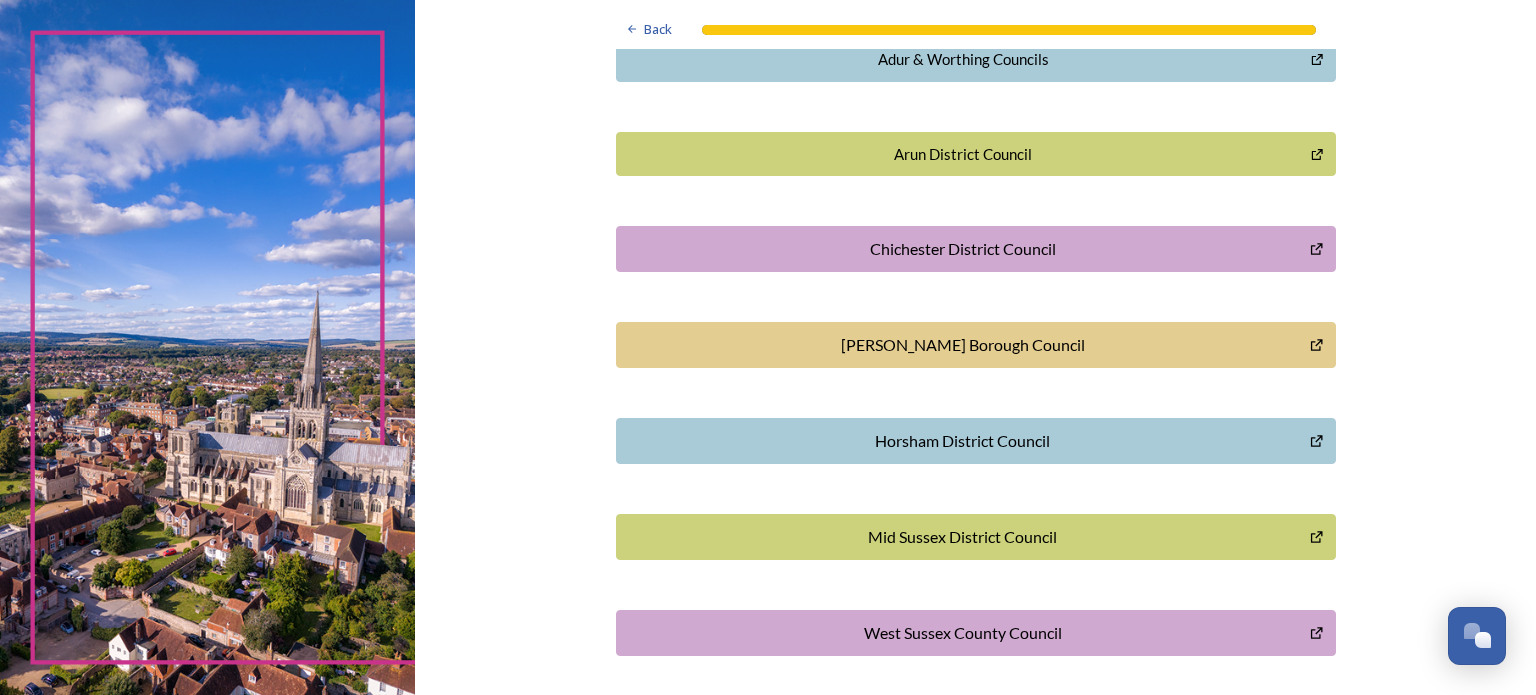 scroll, scrollTop: 528, scrollLeft: 0, axis: vertical 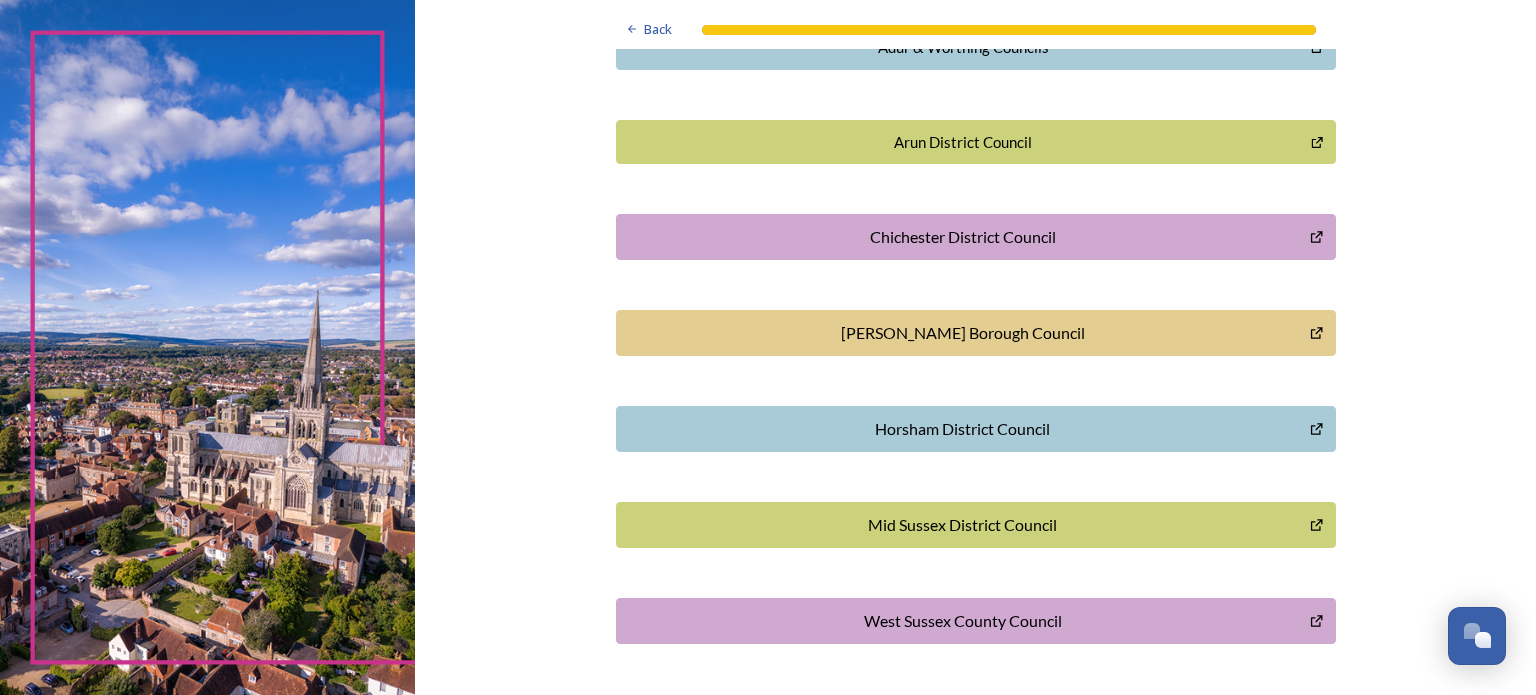 click on "Mid Sussex District Council" at bounding box center (976, 525) 